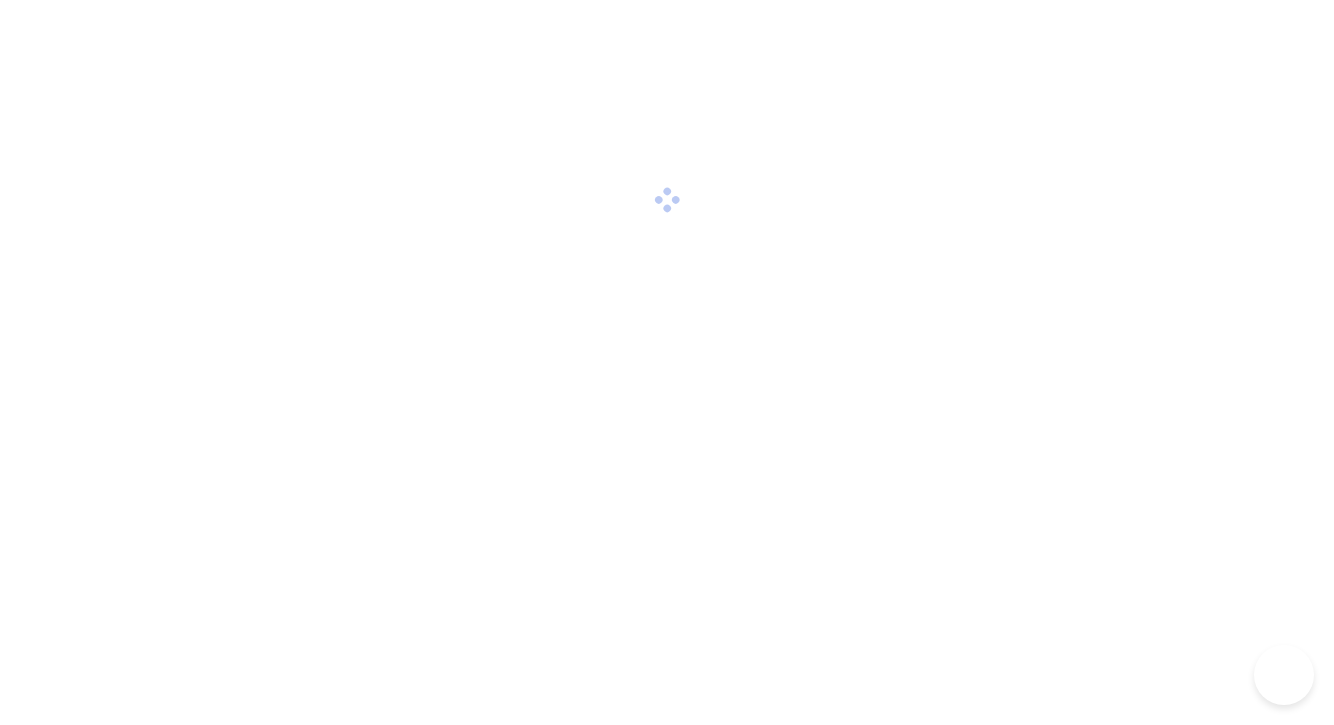 scroll, scrollTop: 0, scrollLeft: 0, axis: both 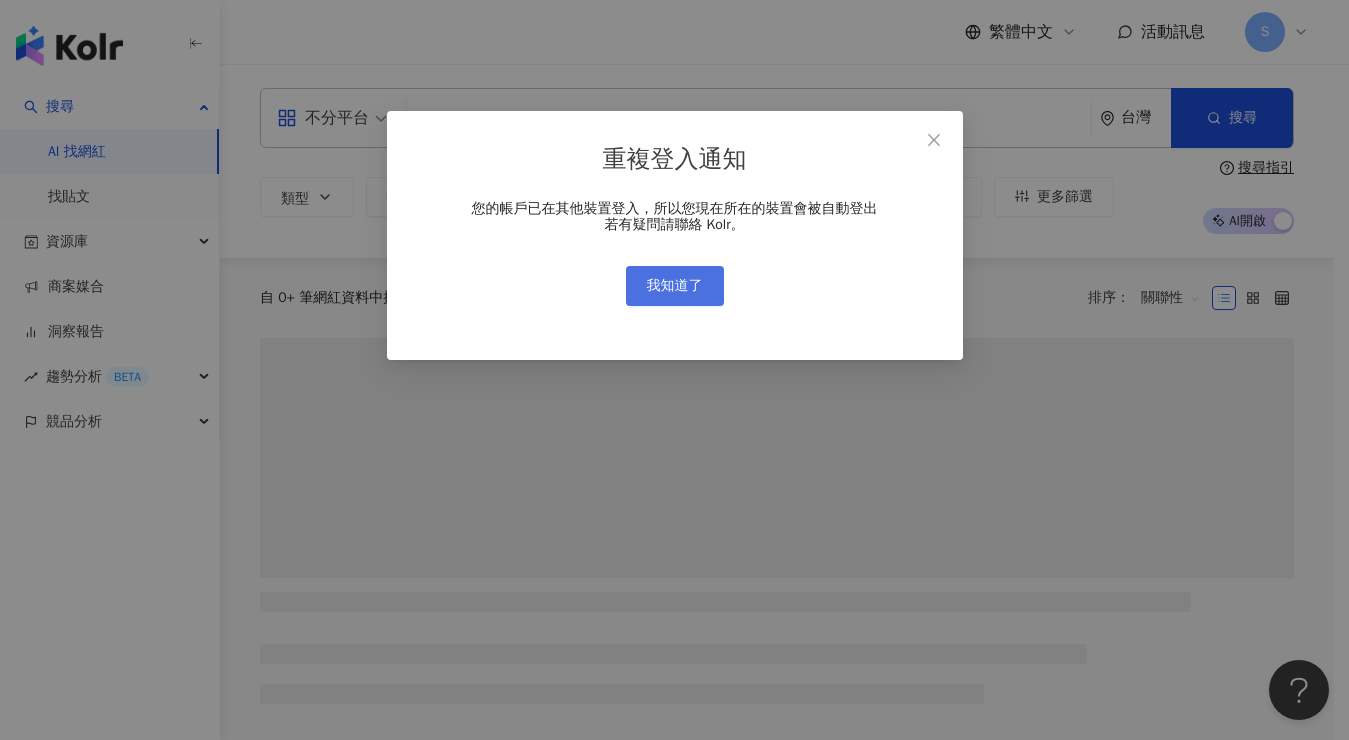 click on "我知道了" at bounding box center [675, 286] 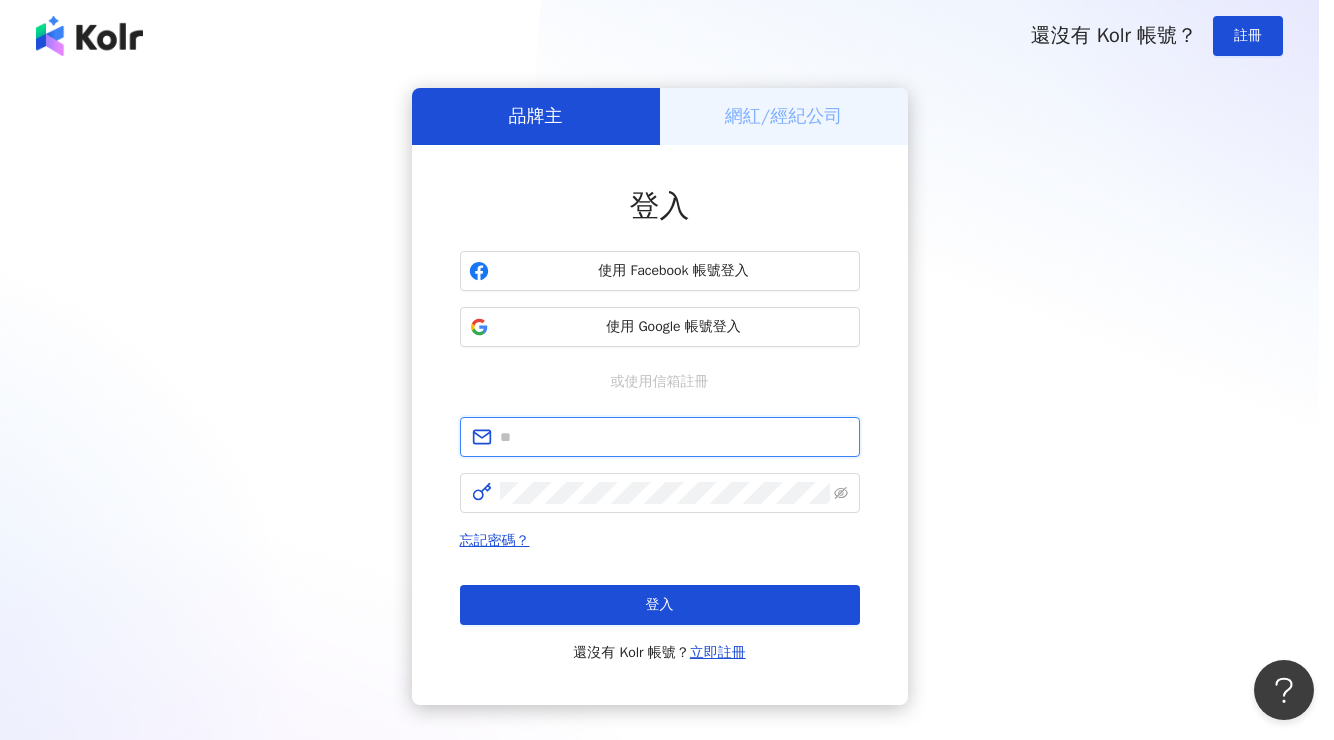 type on "**********" 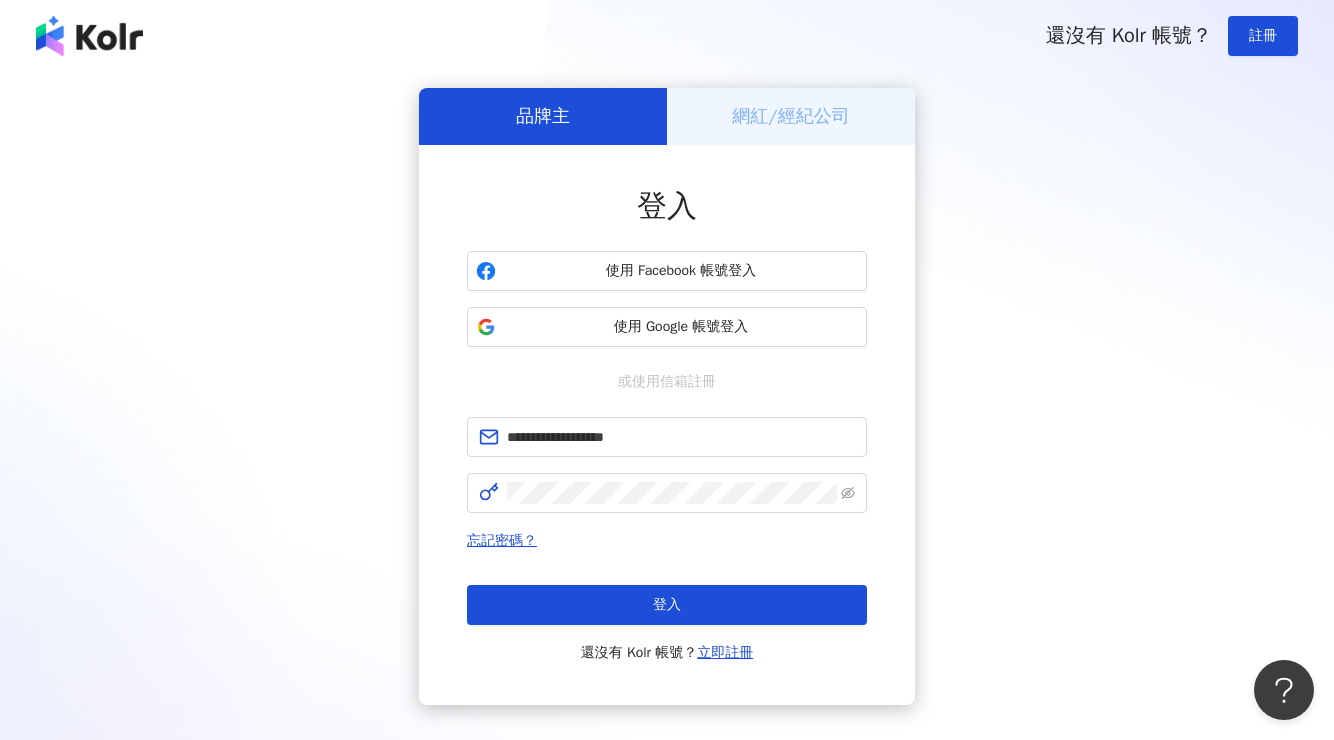 click on "忘記密碼？ 登入 還沒有 Kolr 帳號？ 立即註冊" at bounding box center (667, 597) 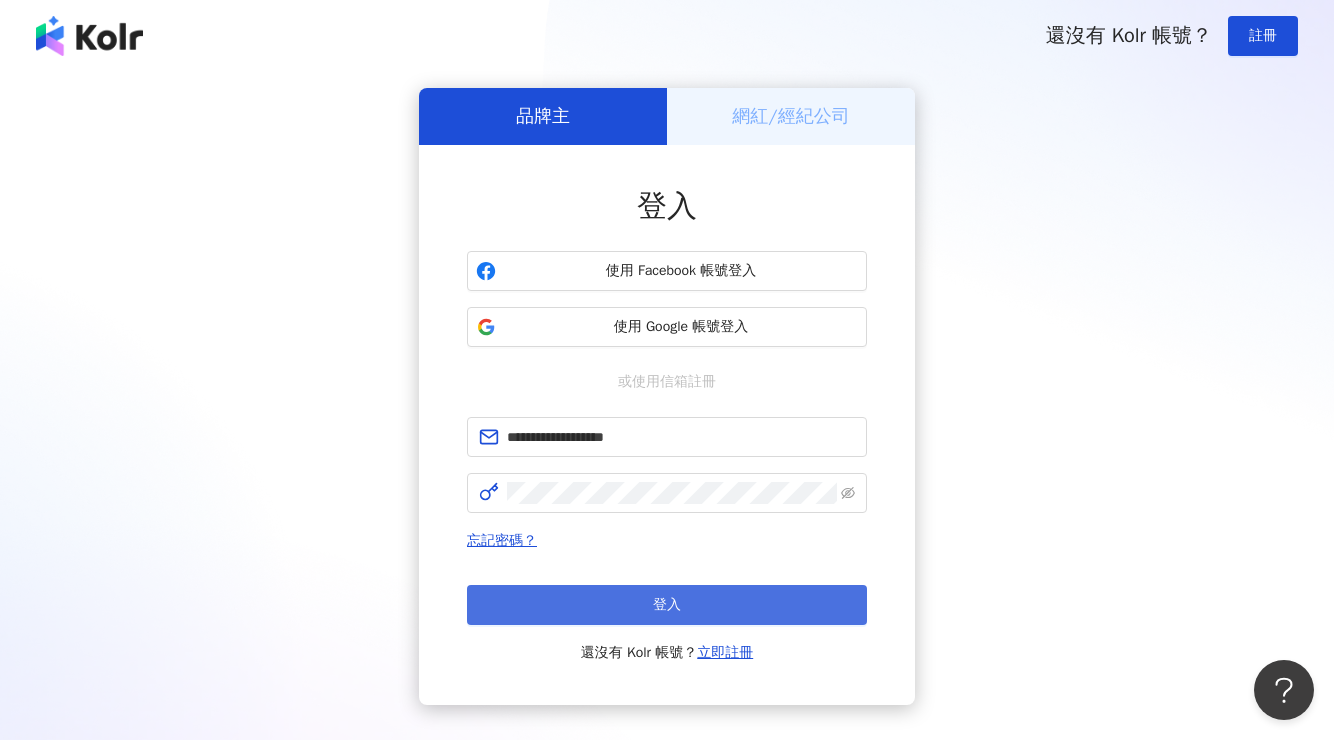 drag, startPoint x: 669, startPoint y: 595, endPoint x: 922, endPoint y: 537, distance: 259.56308 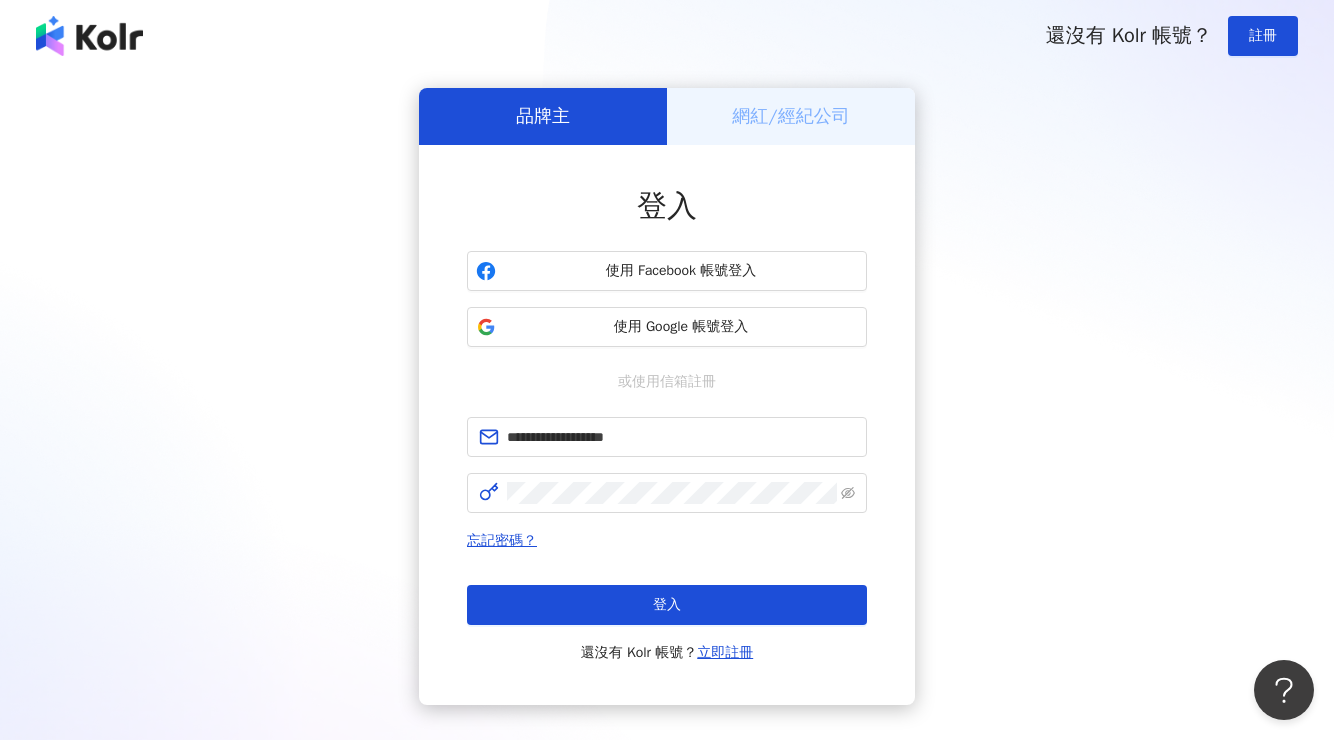 click on "登入" at bounding box center (667, 605) 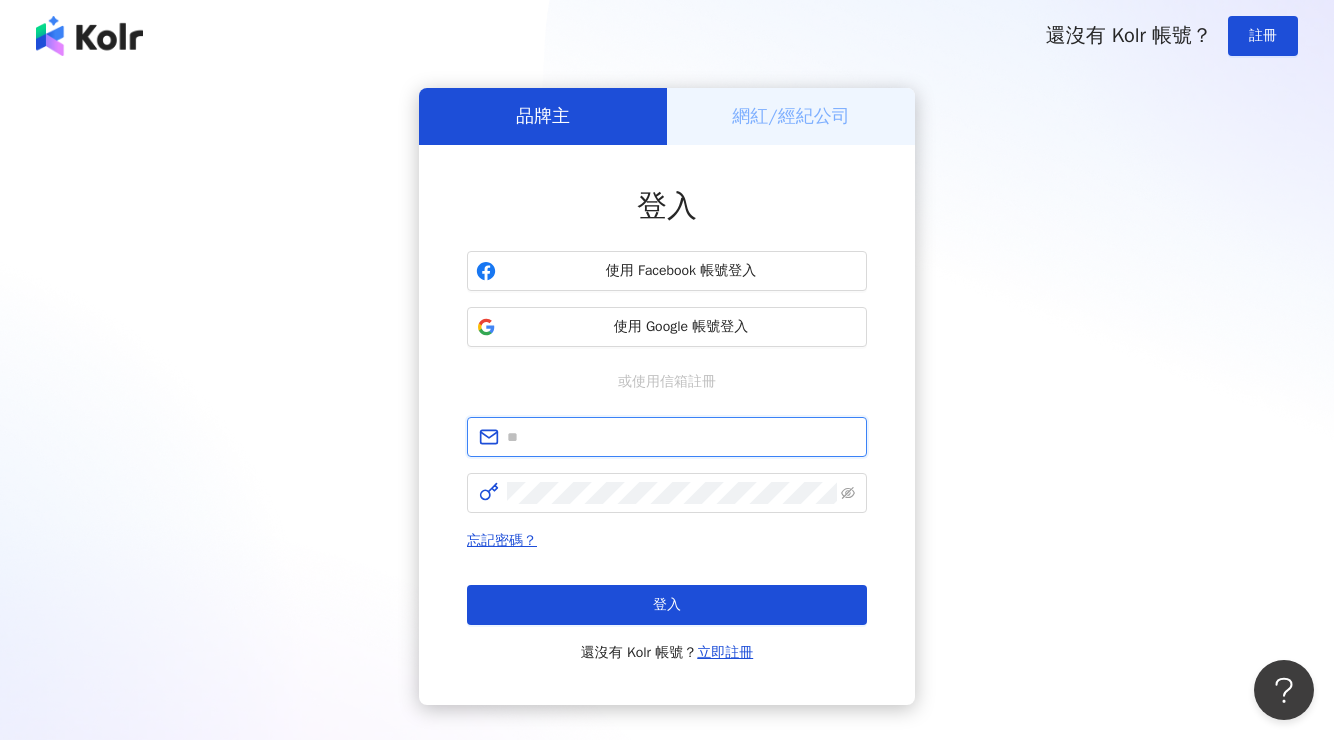 type on "**********" 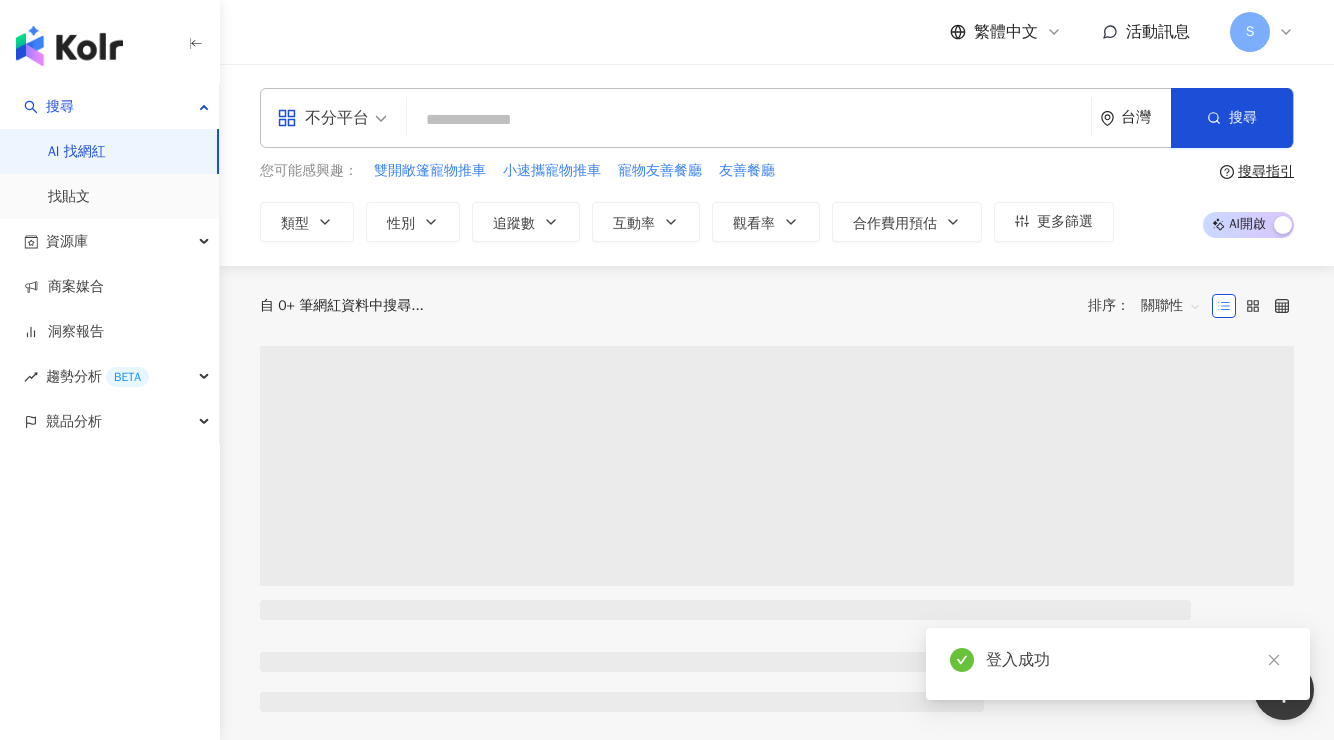 click at bounding box center [749, 120] 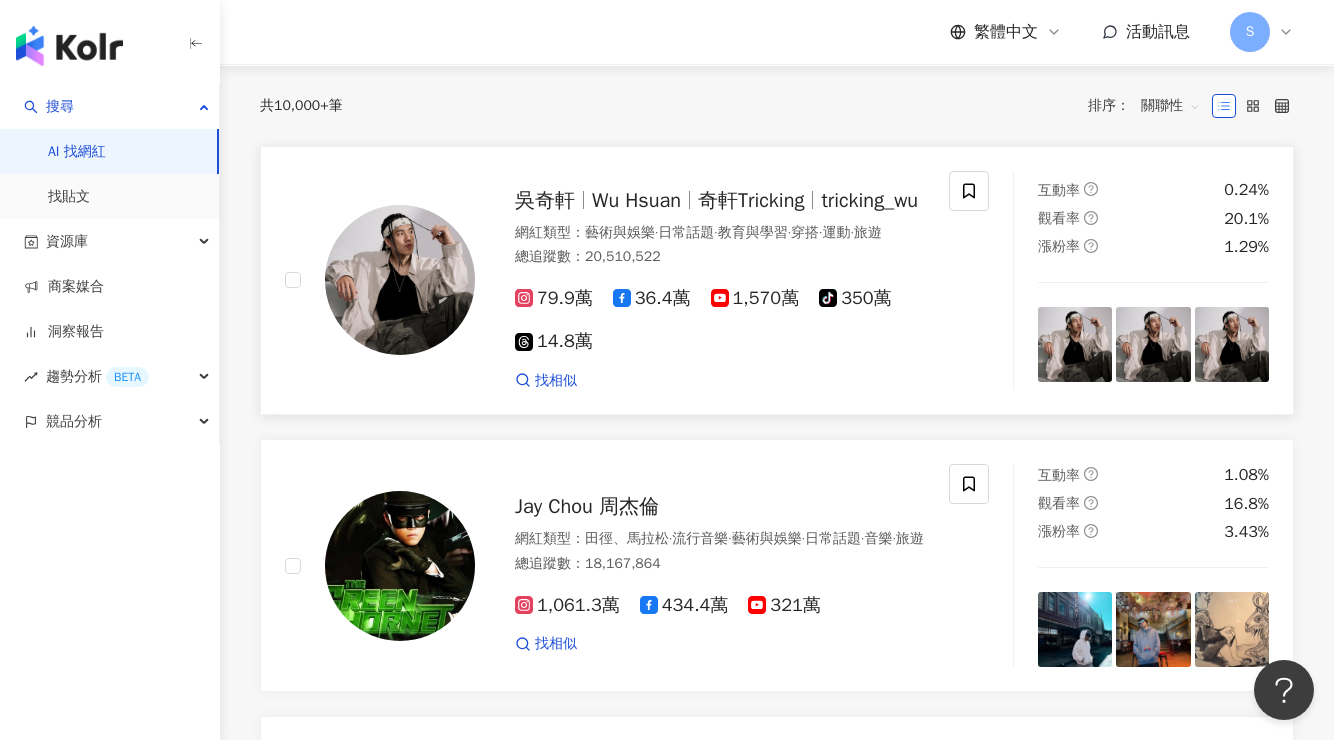 scroll, scrollTop: 0, scrollLeft: 0, axis: both 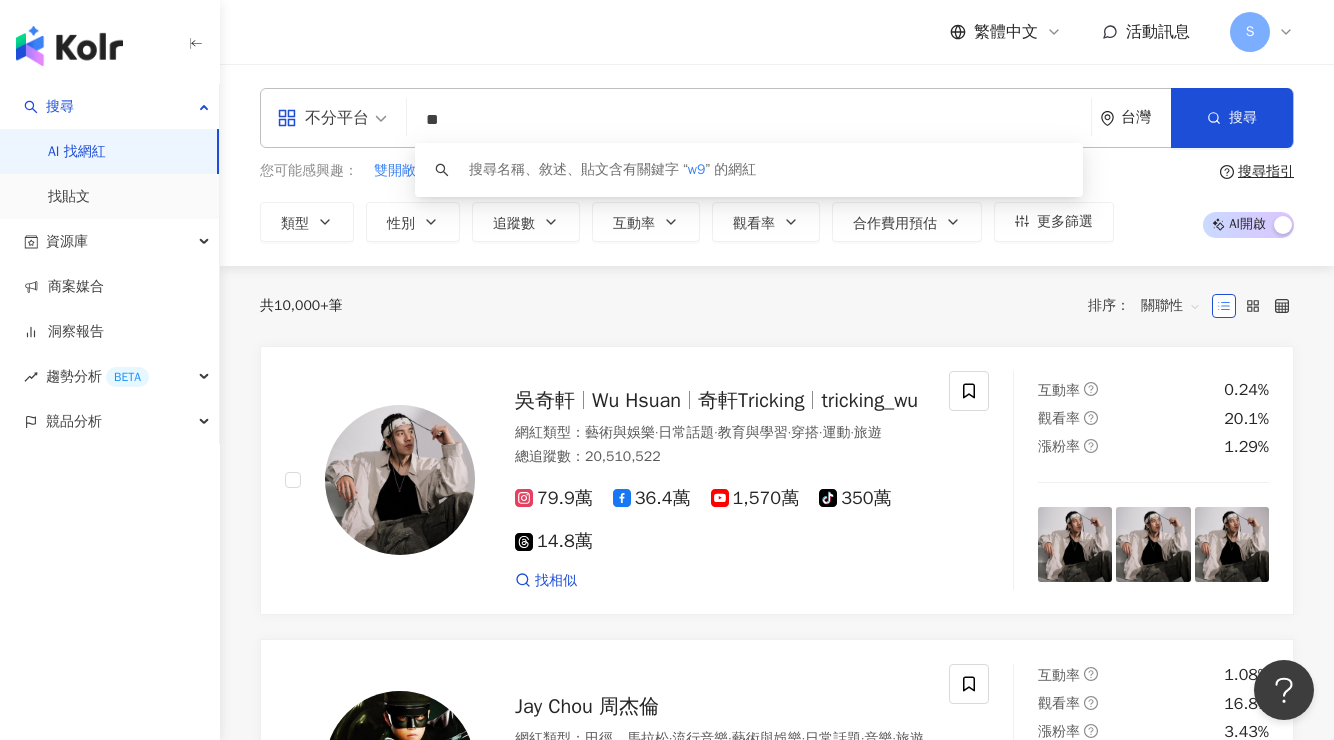 type on "*" 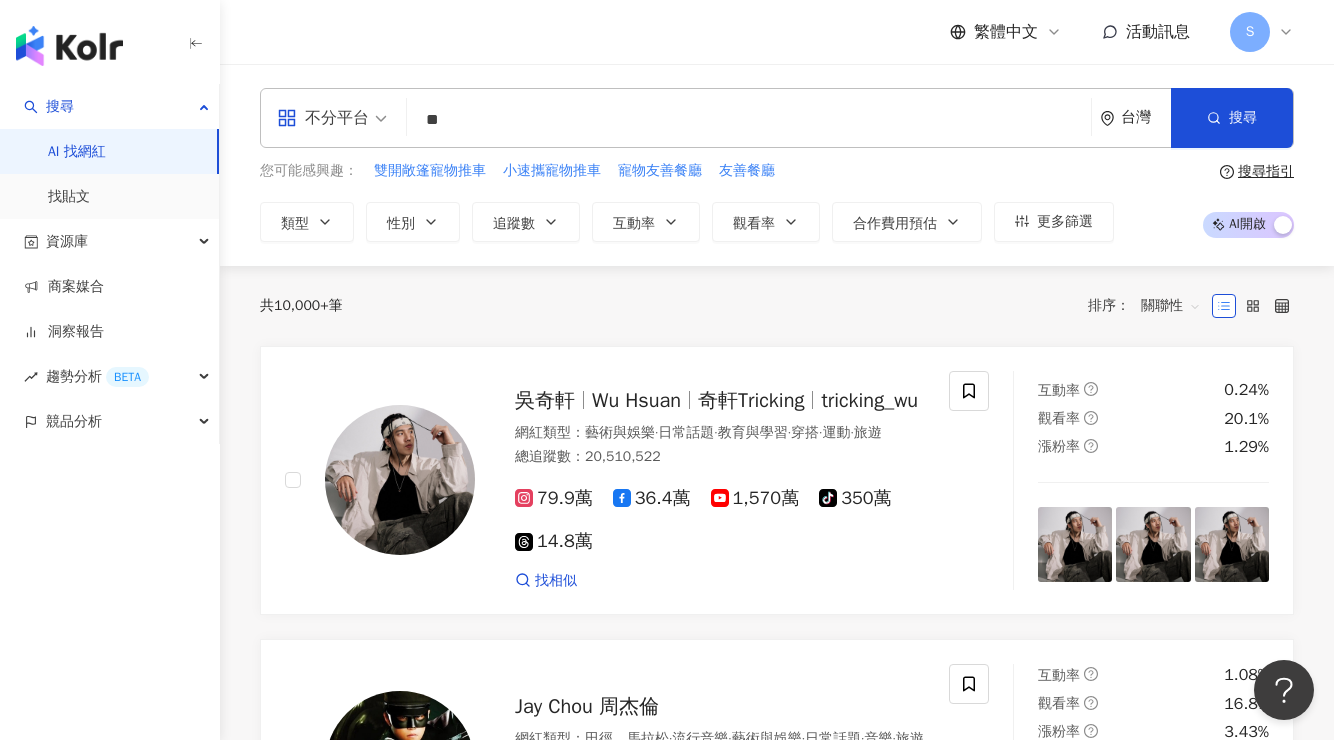 type on "**" 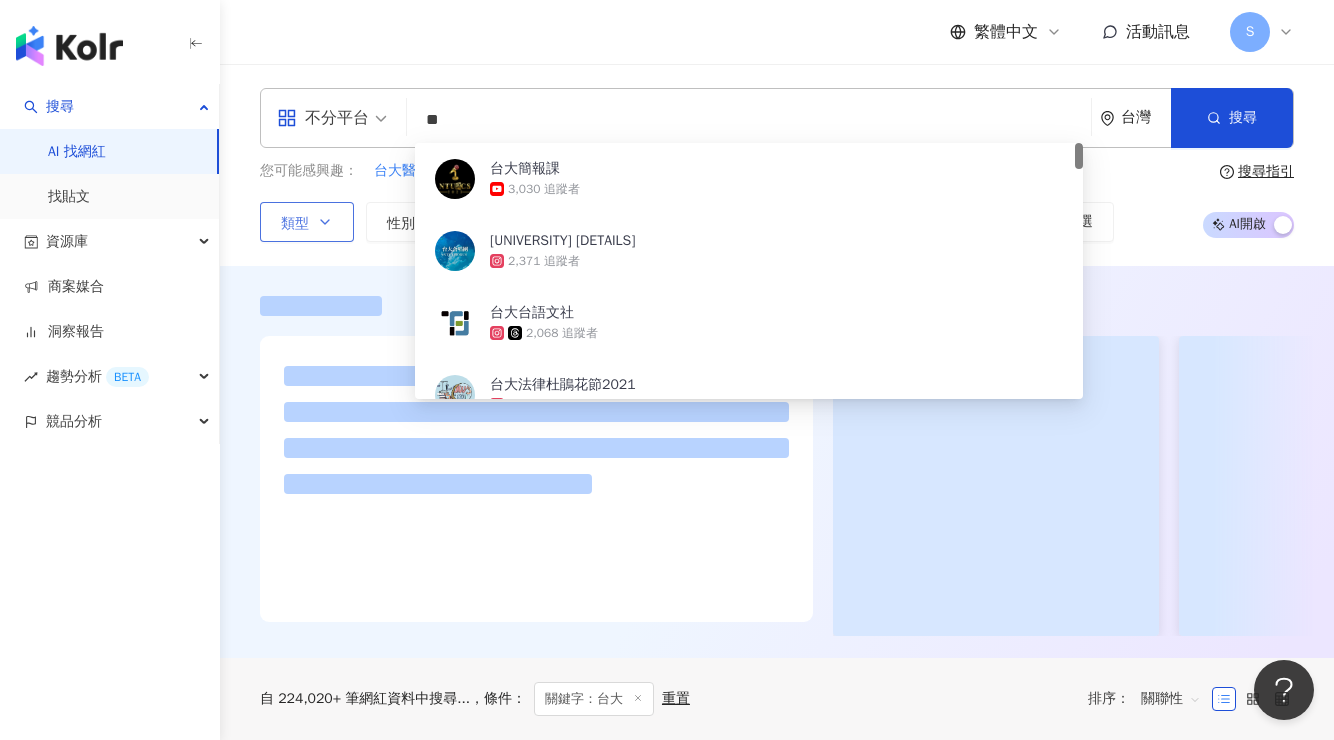 click on "類型" at bounding box center (307, 222) 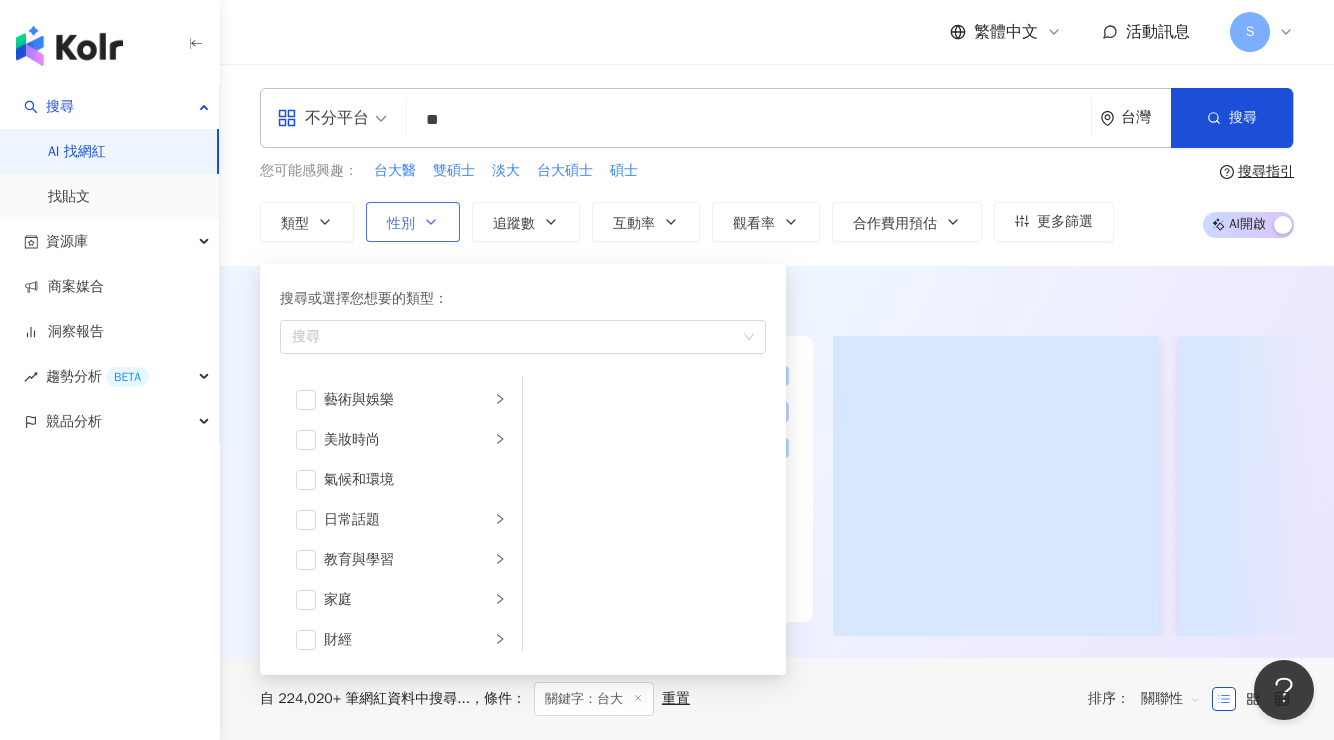click on "性別" at bounding box center (413, 222) 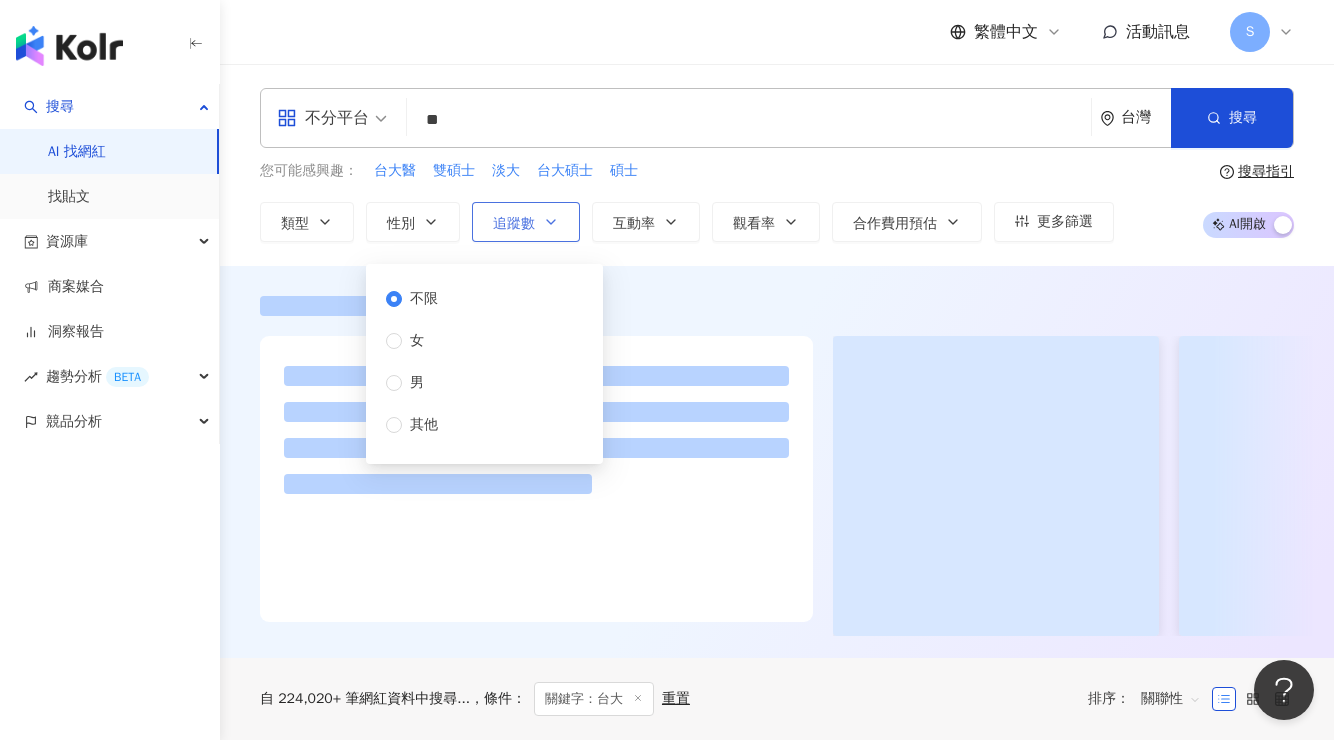 click on "追蹤數" at bounding box center [514, 224] 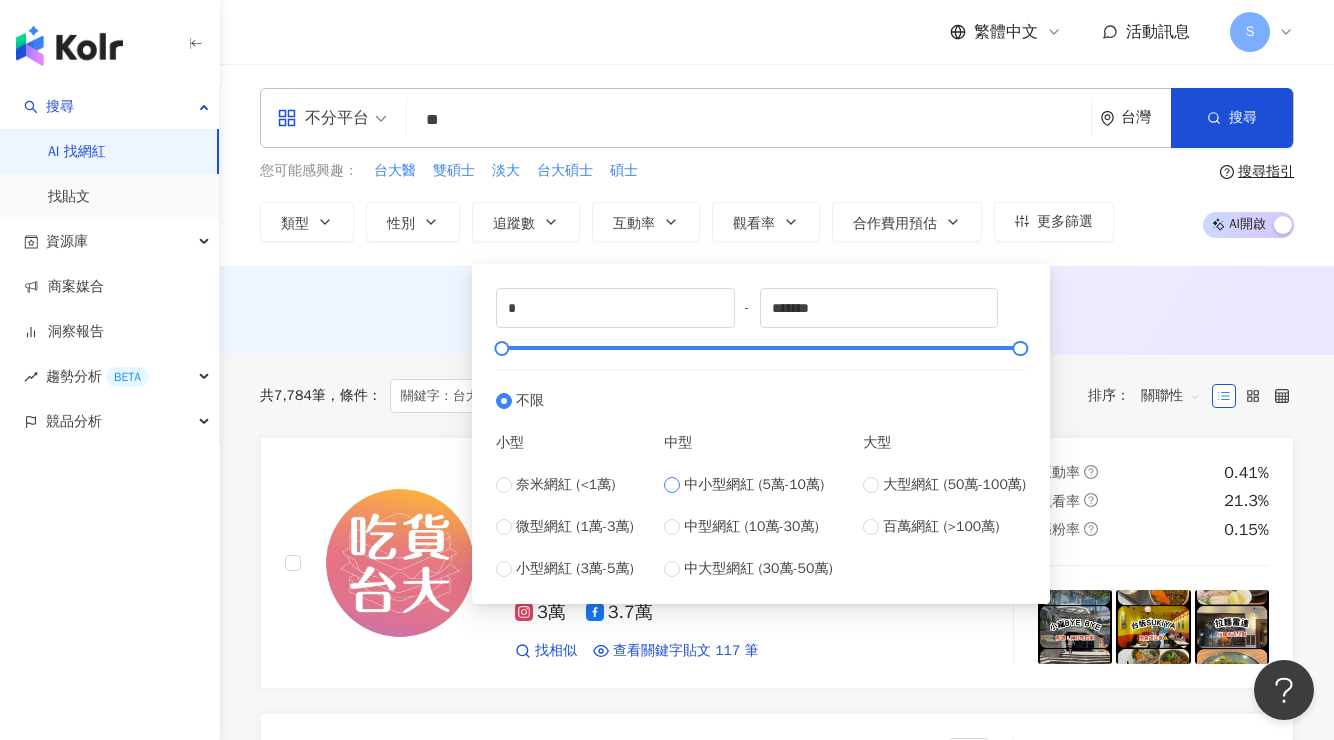 click on "中小型網紅 (5萬-10萬)" at bounding box center [754, 485] 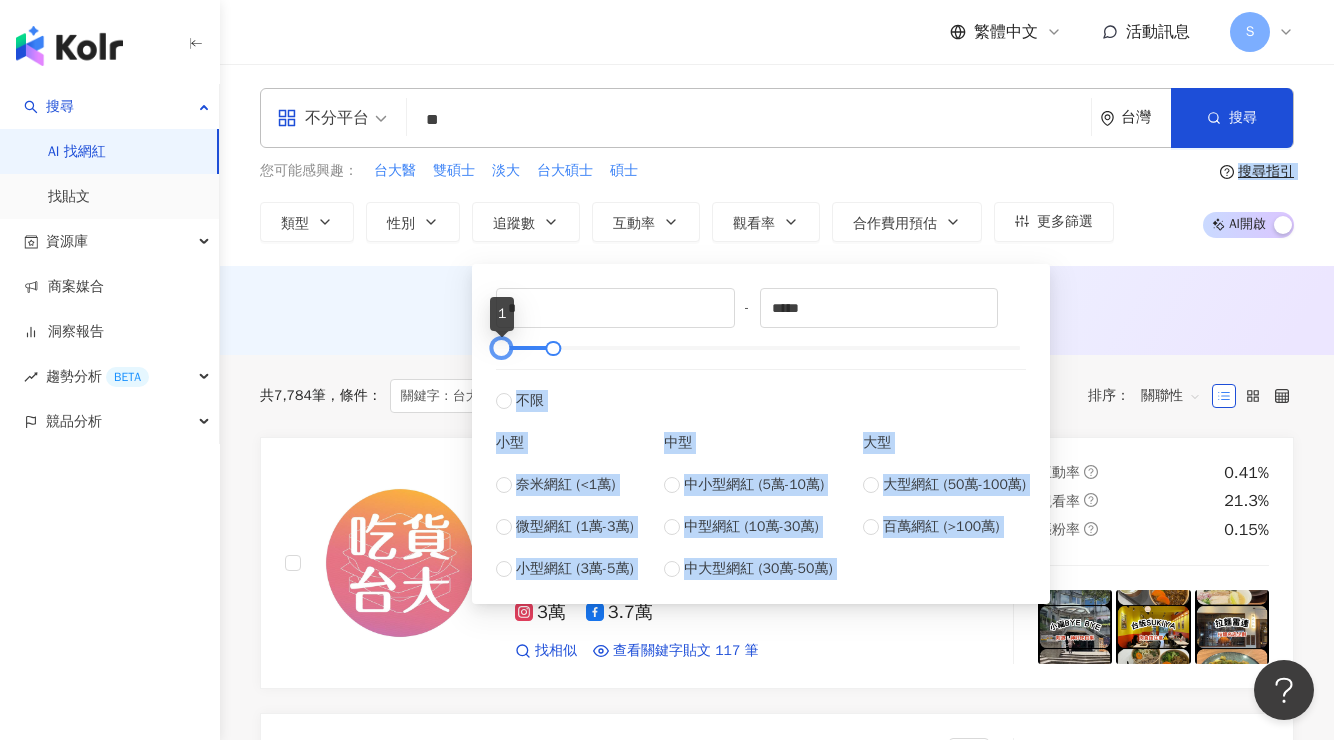 drag, startPoint x: 528, startPoint y: 344, endPoint x: 493, endPoint y: 317, distance: 44.20407 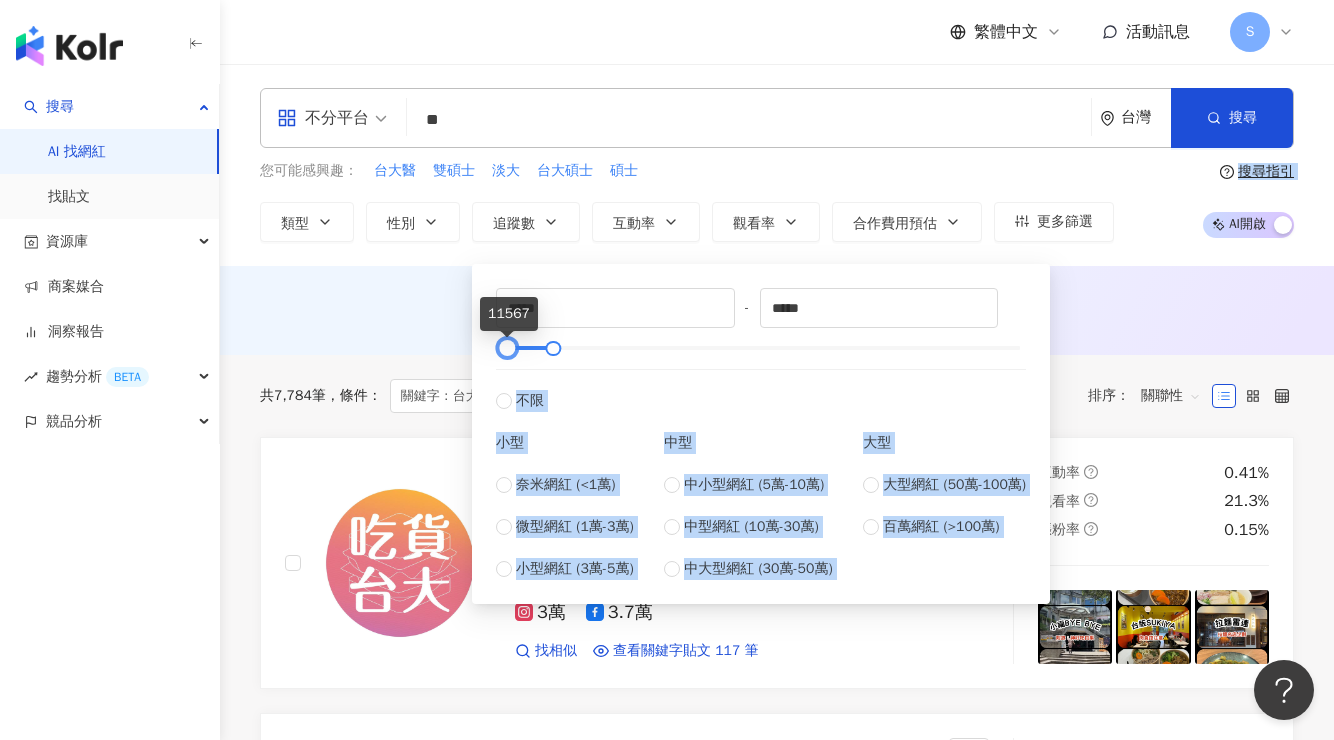 type on "*****" 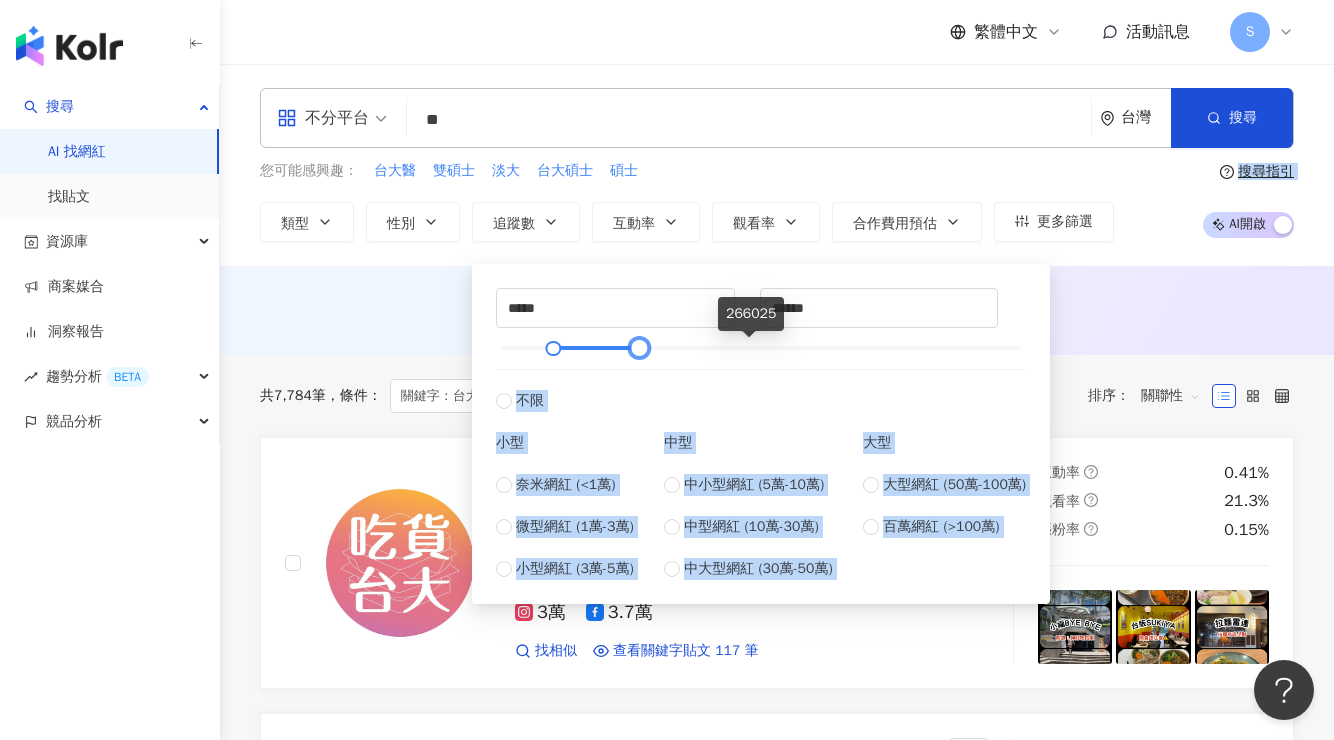 type on "******" 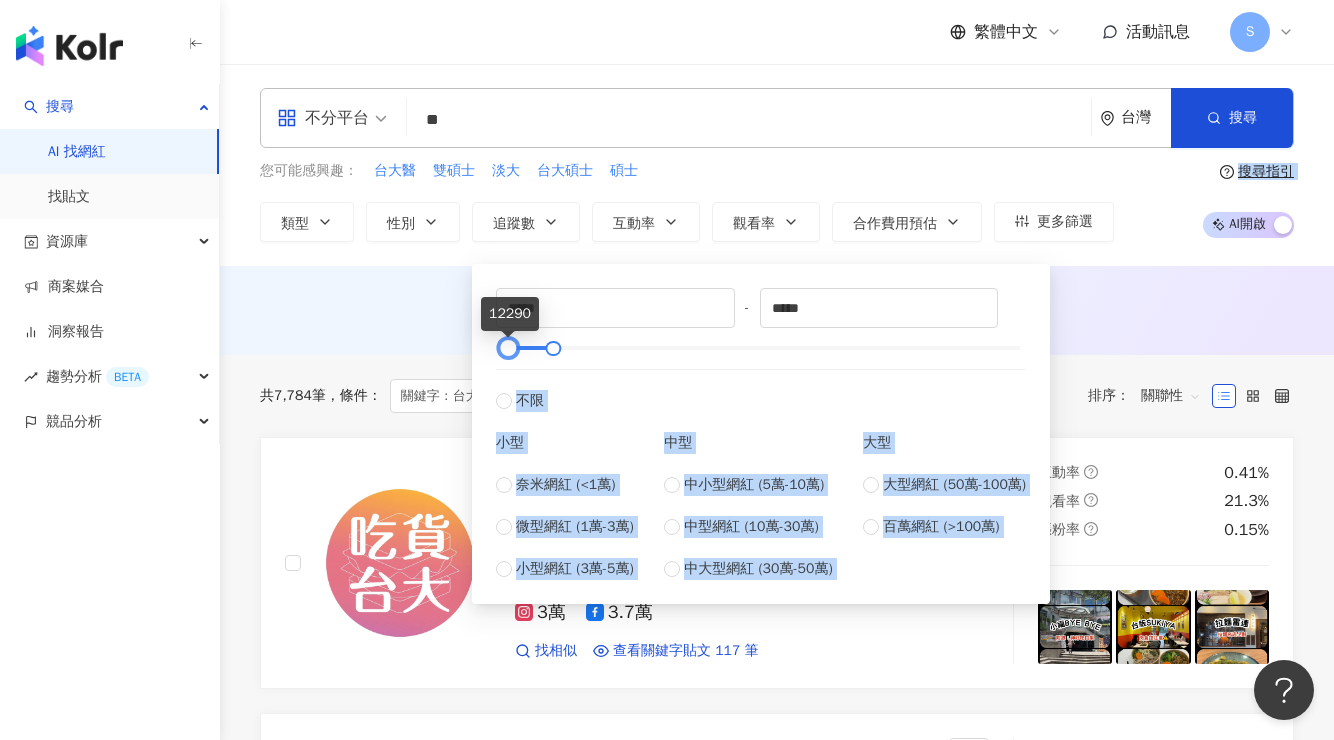 click on "12290" at bounding box center [510, 314] 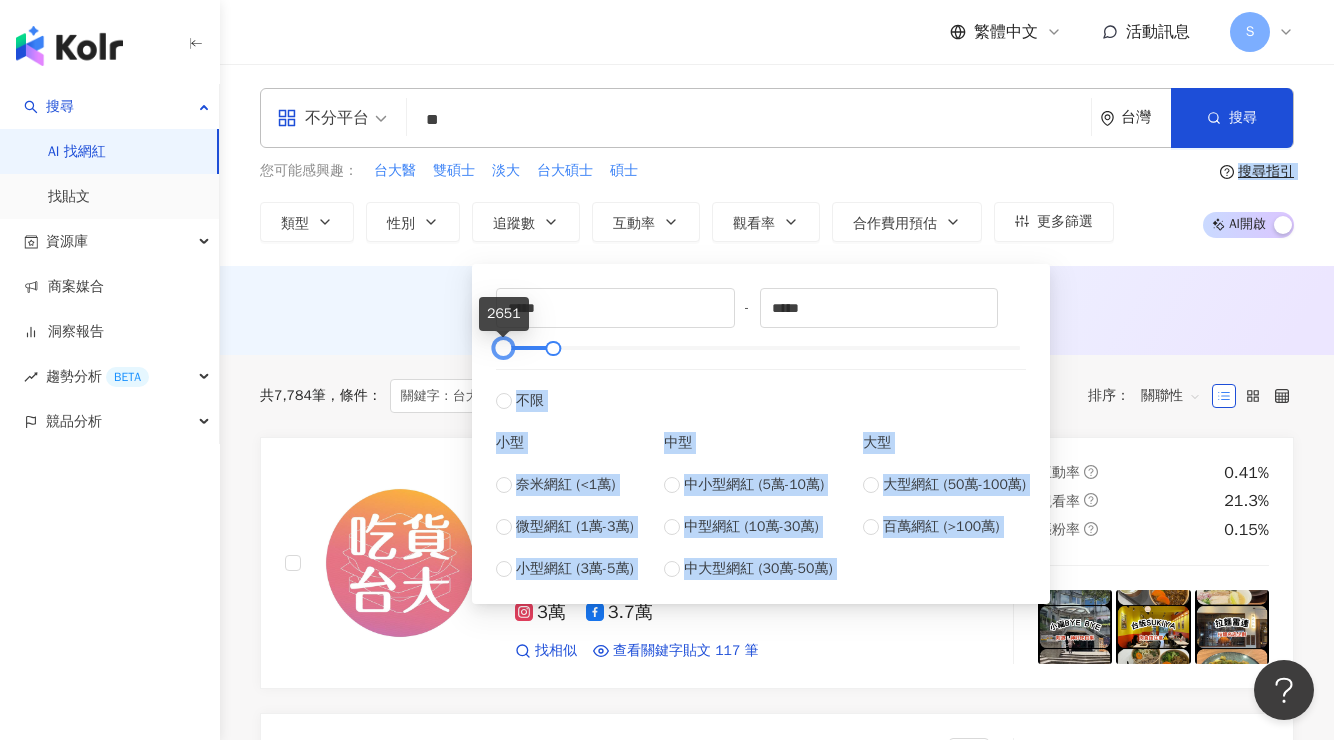 type on "*****" 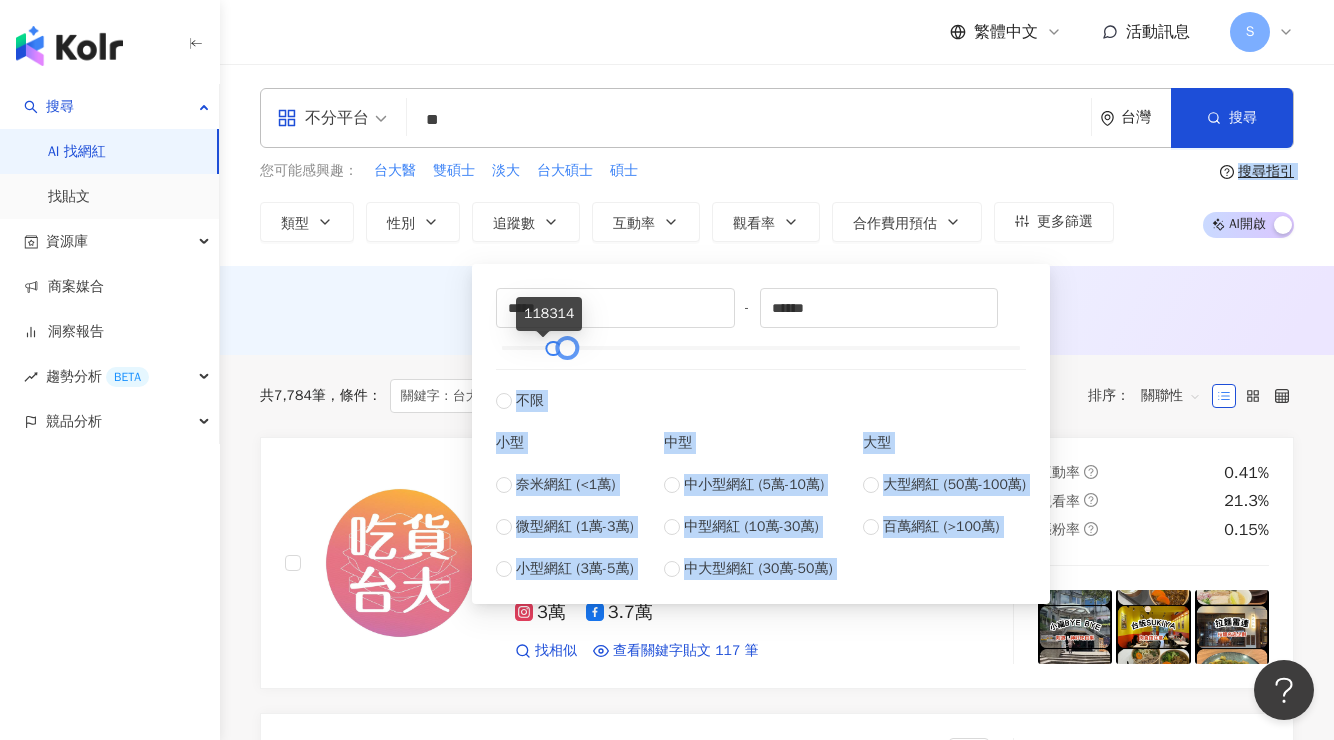 click on "搜尋 AI 找網紅 找貼文 資源庫 商案媒合 洞察報告 趨勢分析 BETA 競品分析 繁體中文 活動訊息 S 不分平台 ** 台灣 搜尋 63ccc374-1e35-4ac9-abc7-dfcab1371f1d 台大簡報課 3,030   追蹤者 台大合唱團 2,371   追蹤者 台大台語文社 2,068   追蹤者 台大法律杜鵑花節2021 1,632   追蹤者 仙台大学サッカー部 6,108   追蹤者 您可能感興趣： 台大醫  雙碩士  淡大  台大碩士  碩士  類型 性別 追蹤數 互動率 觀看率 合作費用預估  更多篩選 不限 女 男 其他 *****  -  ****** 不限 小型 奈米網紅 (<1萬) 微型網紅 (1萬-3萬) 小型網紅 (3萬-5萬) 中型 中小型網紅 (5萬-10萬) 中型網紅 (10萬-30萬) 中大型網紅 (30萬-50萬) 大型 大型網紅 (50萬-100萬) 百萬網紅 (>100萬) 搜尋指引 AI  開啟 AI  關閉 AI 推薦 ： 無結果，請嘗試搜尋其他語言關鍵字或條件 共  7,784  筆 條件 ： 關鍵字：台大 重置 排序： 關聯性 吃貨 台大  NTUeater ：" at bounding box center [667, 370] 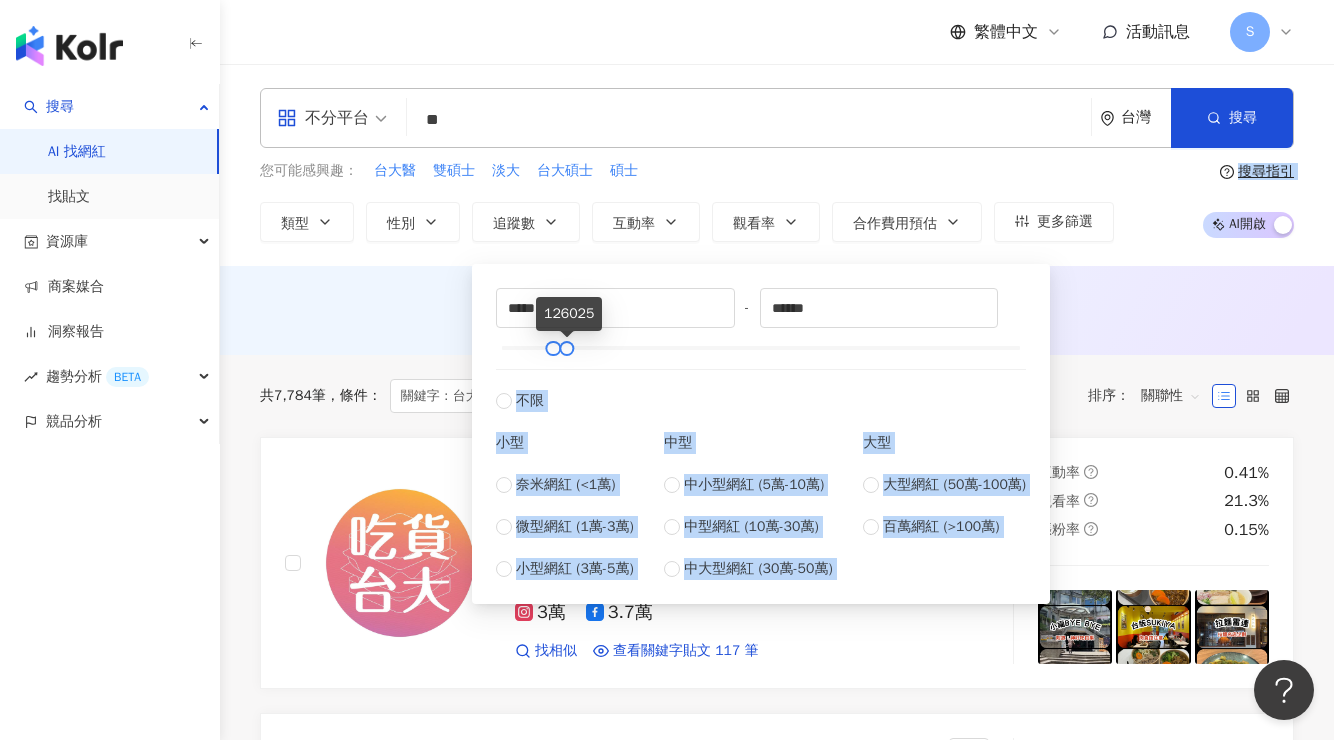 click on "*****  -  ****** 不限 小型 奈米網紅 (<1萬) 微型網紅 (1萬-3萬) 小型網紅 (3萬-5萬) 中型 中小型網紅 (5萬-10萬) 中型網紅 (10萬-30萬) 中大型網紅 (30萬-50萬) 大型 大型網紅 (50萬-100萬) 百萬網紅 (>100萬)" at bounding box center (761, 434) 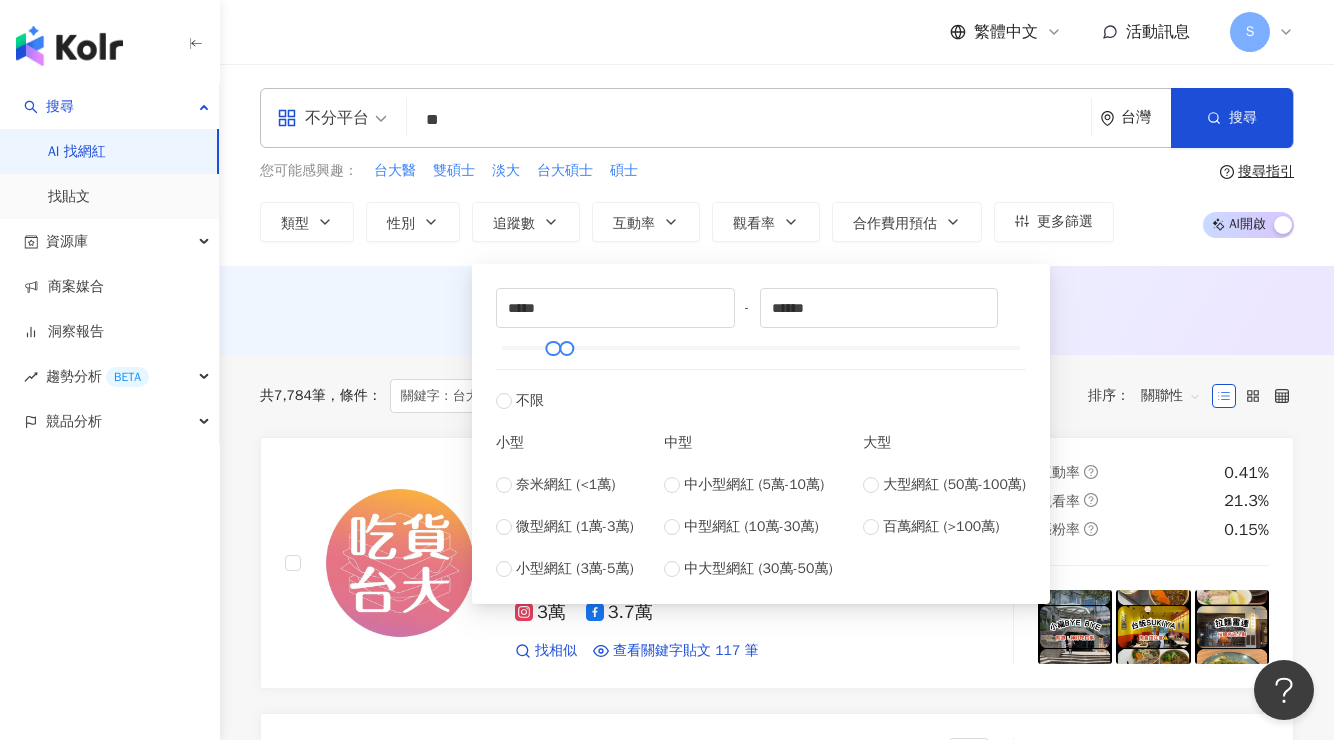 click on "**" at bounding box center (749, 120) 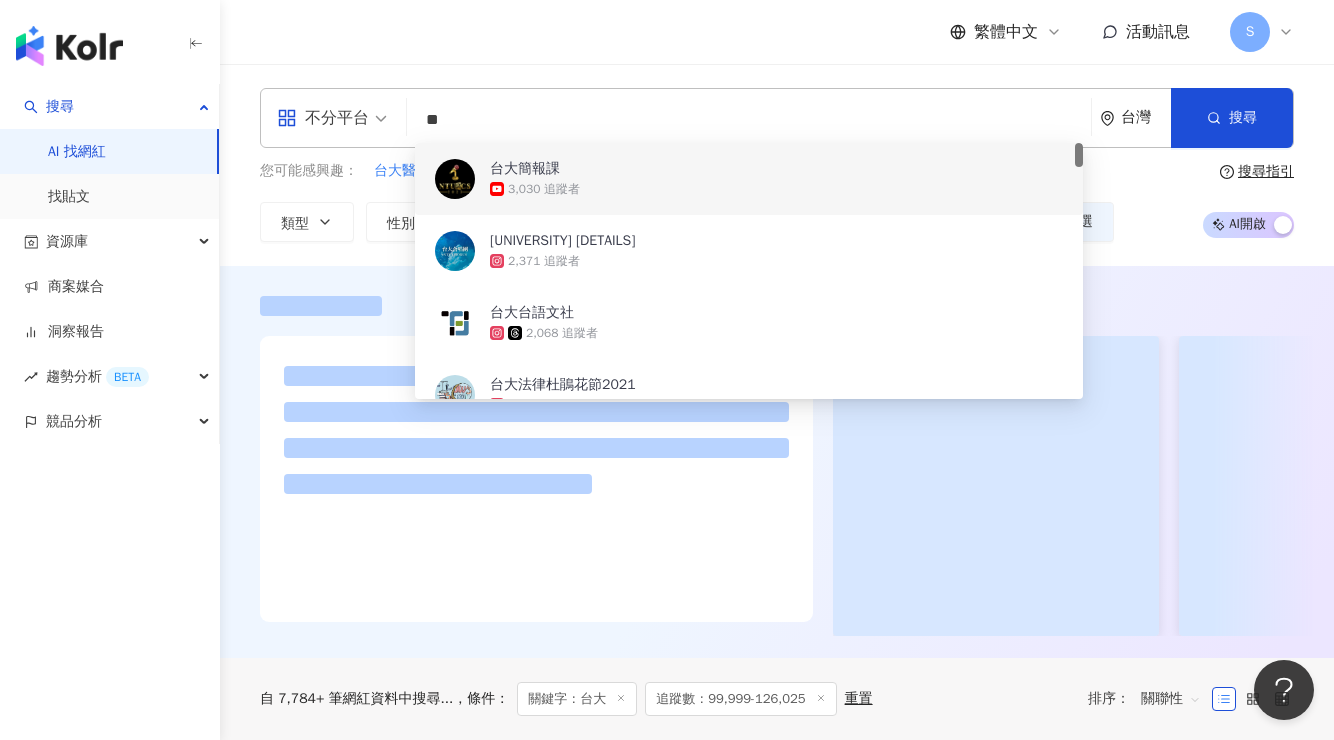 click on "**" at bounding box center [749, 120] 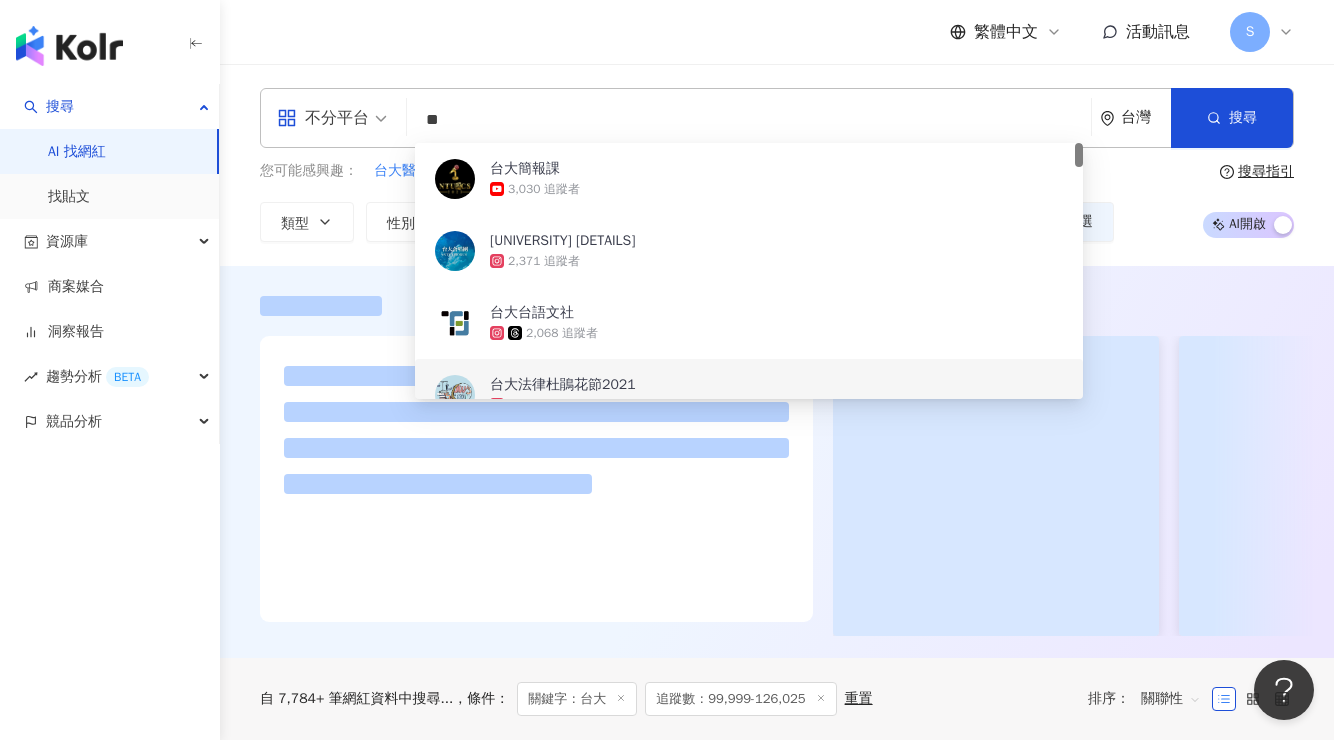 click at bounding box center [777, 462] 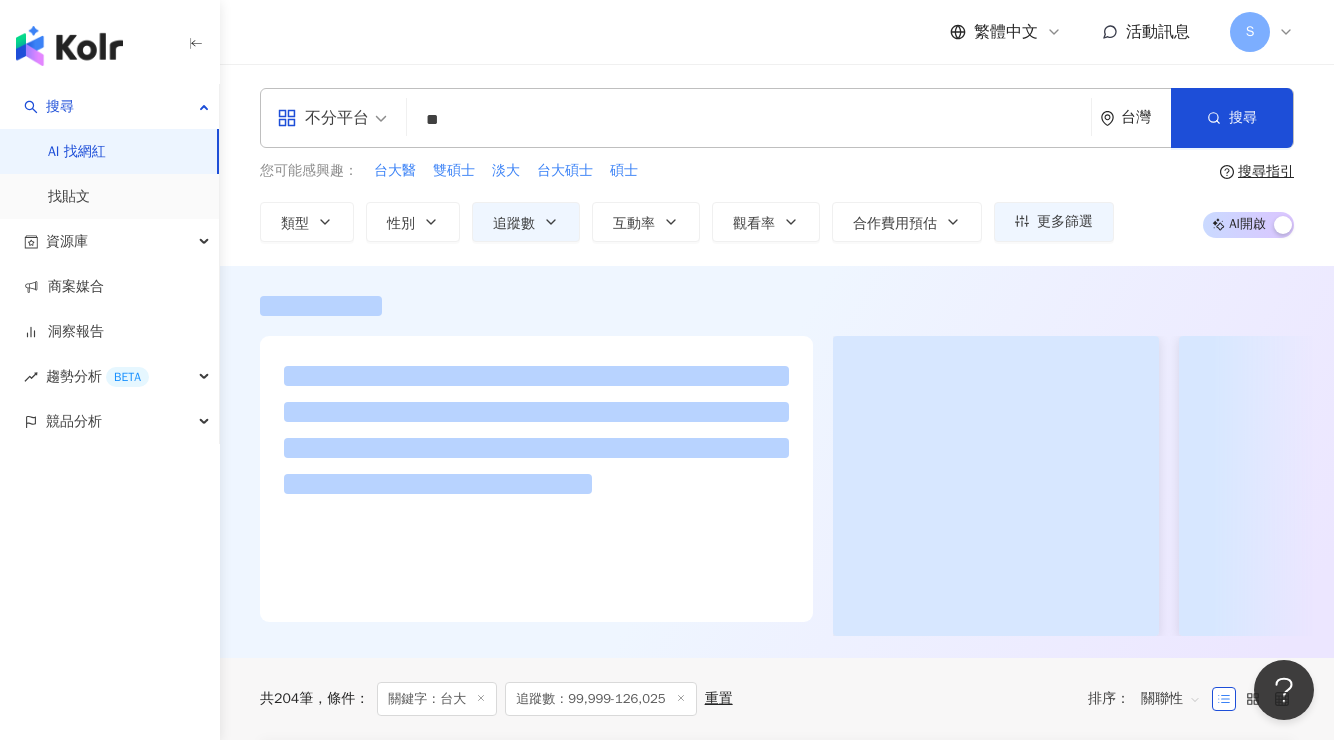 click on "**" at bounding box center [749, 120] 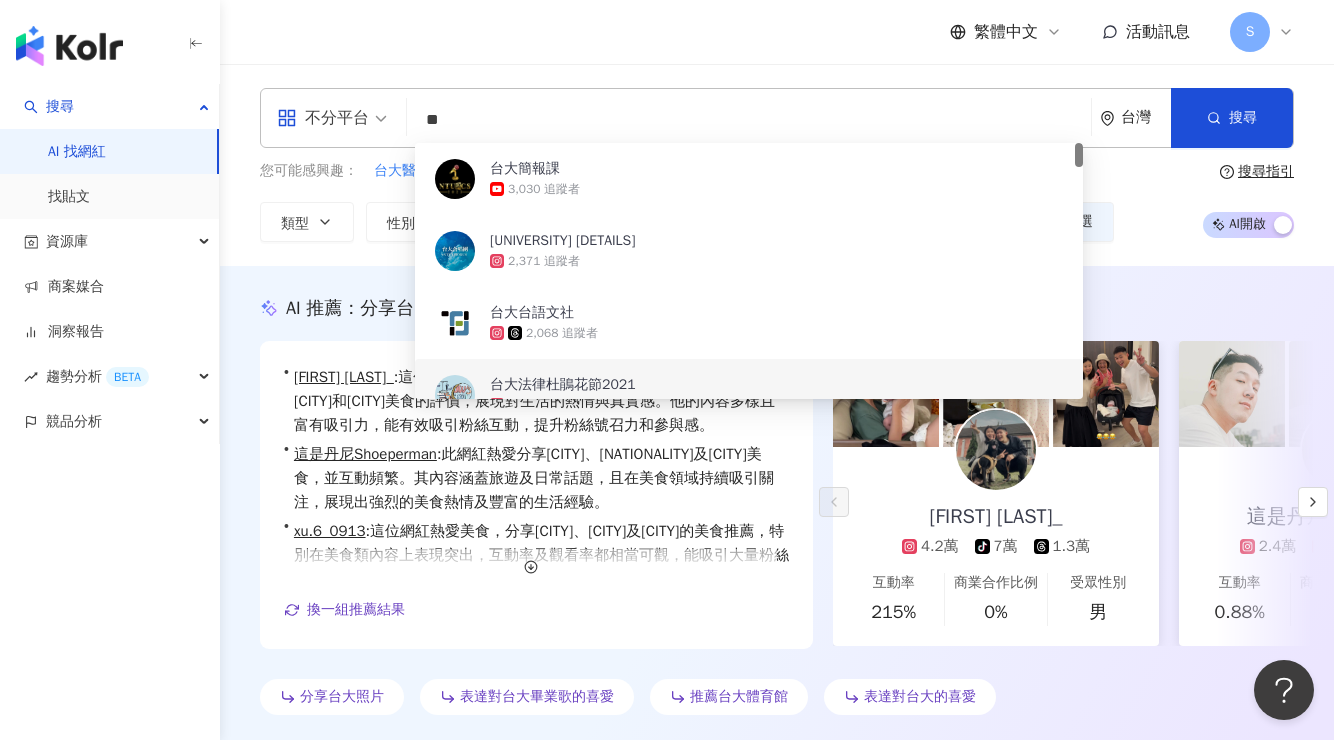 drag, startPoint x: 578, startPoint y: 118, endPoint x: 268, endPoint y: 124, distance: 310.05804 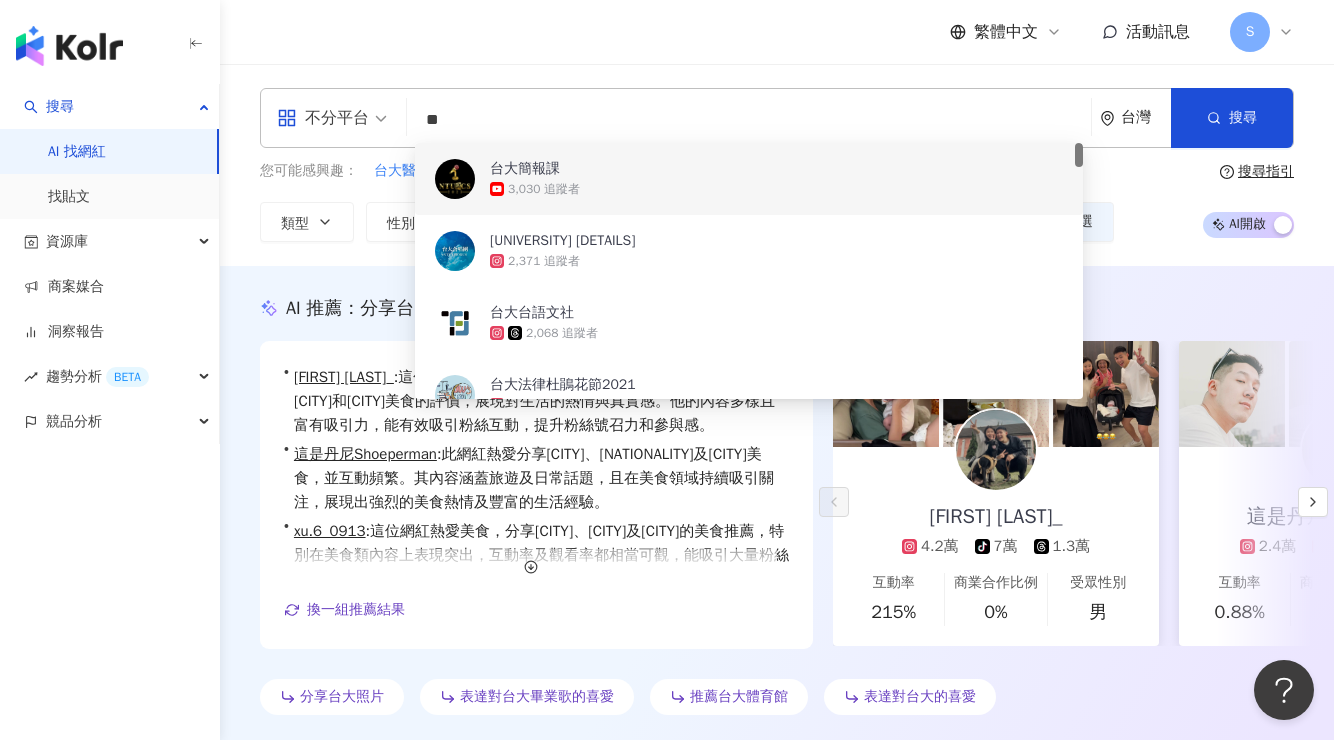 click on "不分平台 ** 台灣 搜尋 63ccc374-1e35-4ac9-abc7-dfcab1371f1d 1b0538bf-9b3b-4836-9572-aca65e4b8d58 台大簡報課 3,030   追蹤者 台大合唱團 2,371   追蹤者 台大台語文社 2,068   追蹤者 台大法律杜鵑花節2021 1,632   追蹤者 仙台大学サッカー部 6,108   追蹤者" at bounding box center [777, 118] 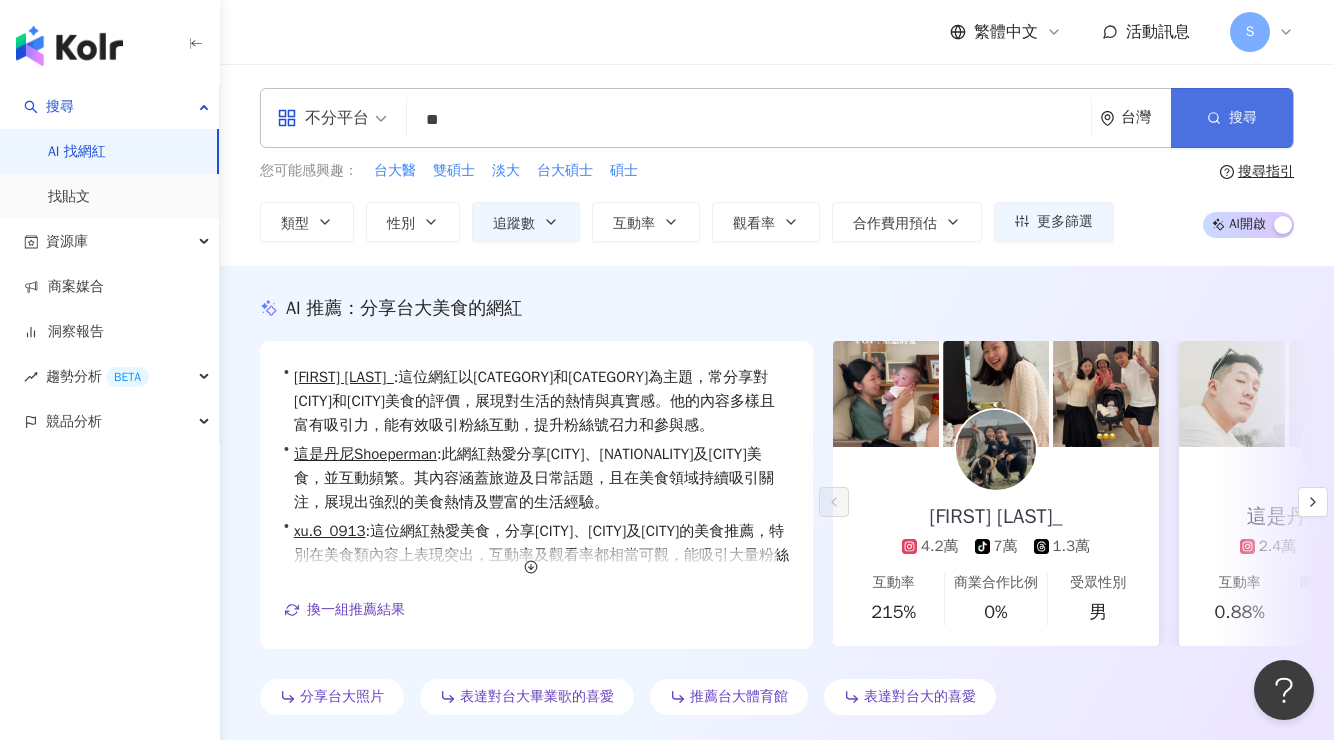 click on "搜尋" at bounding box center (1232, 118) 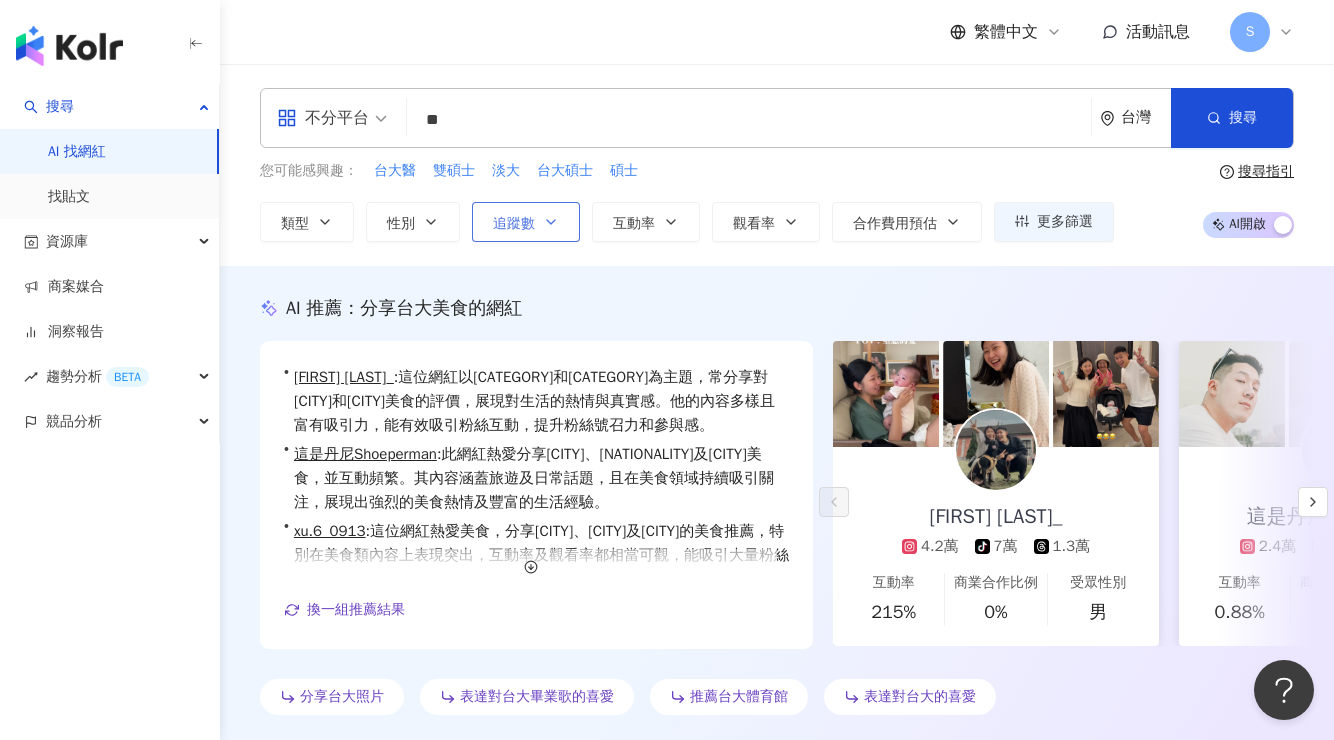 click on "追蹤數" at bounding box center (514, 224) 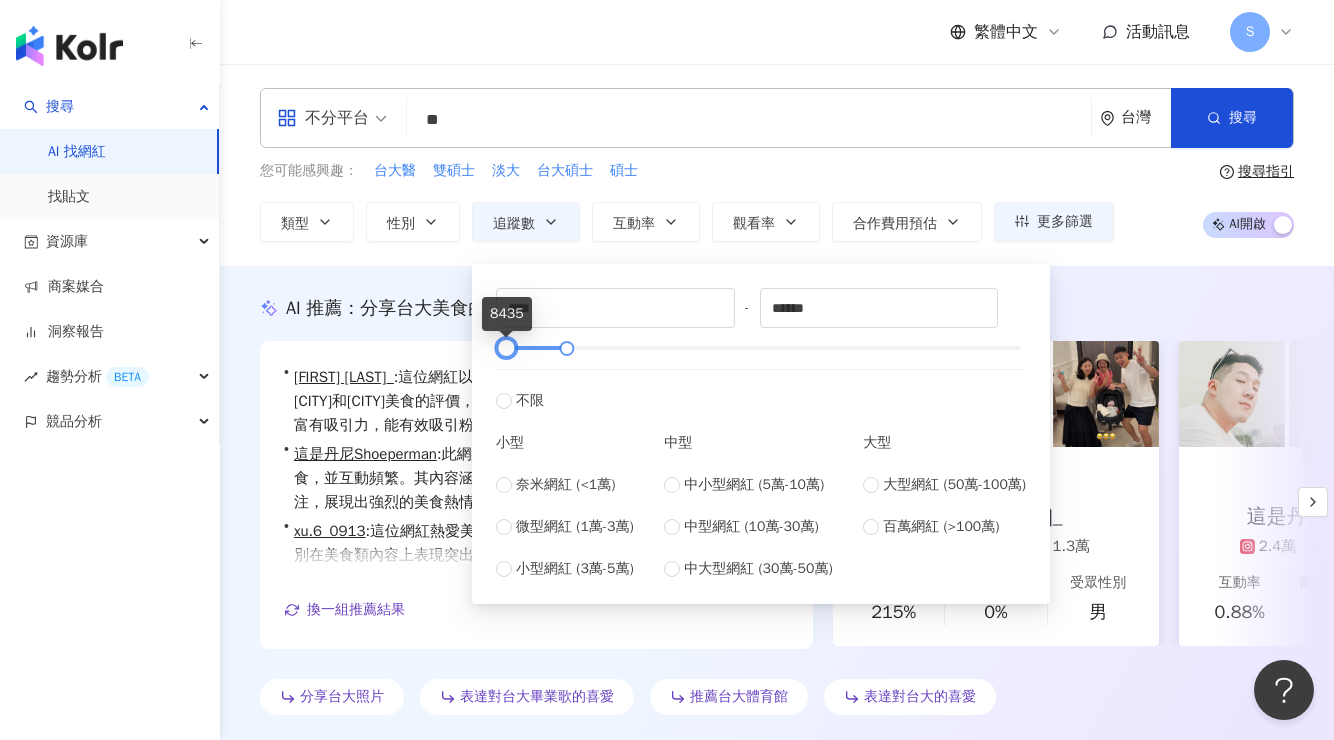 drag, startPoint x: 543, startPoint y: 349, endPoint x: 506, endPoint y: 350, distance: 37.01351 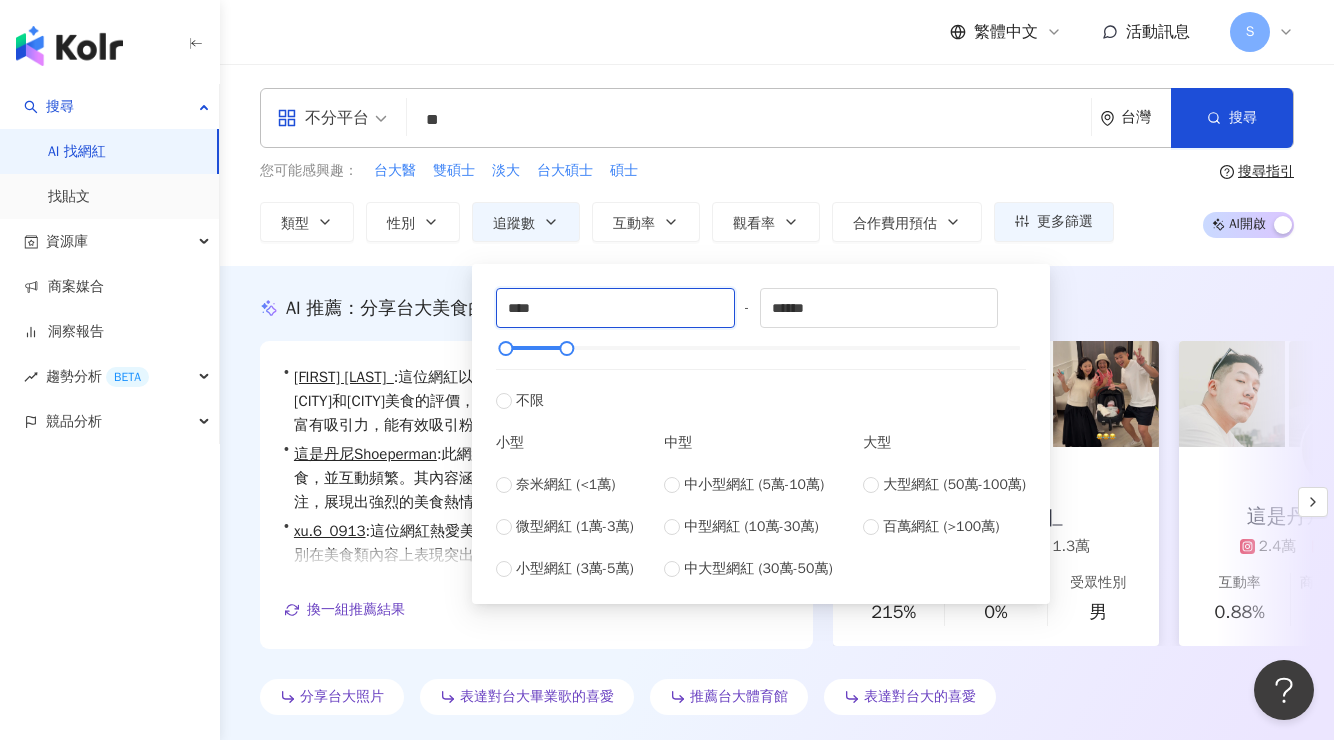 drag, startPoint x: 553, startPoint y: 298, endPoint x: 459, endPoint y: 310, distance: 94.76286 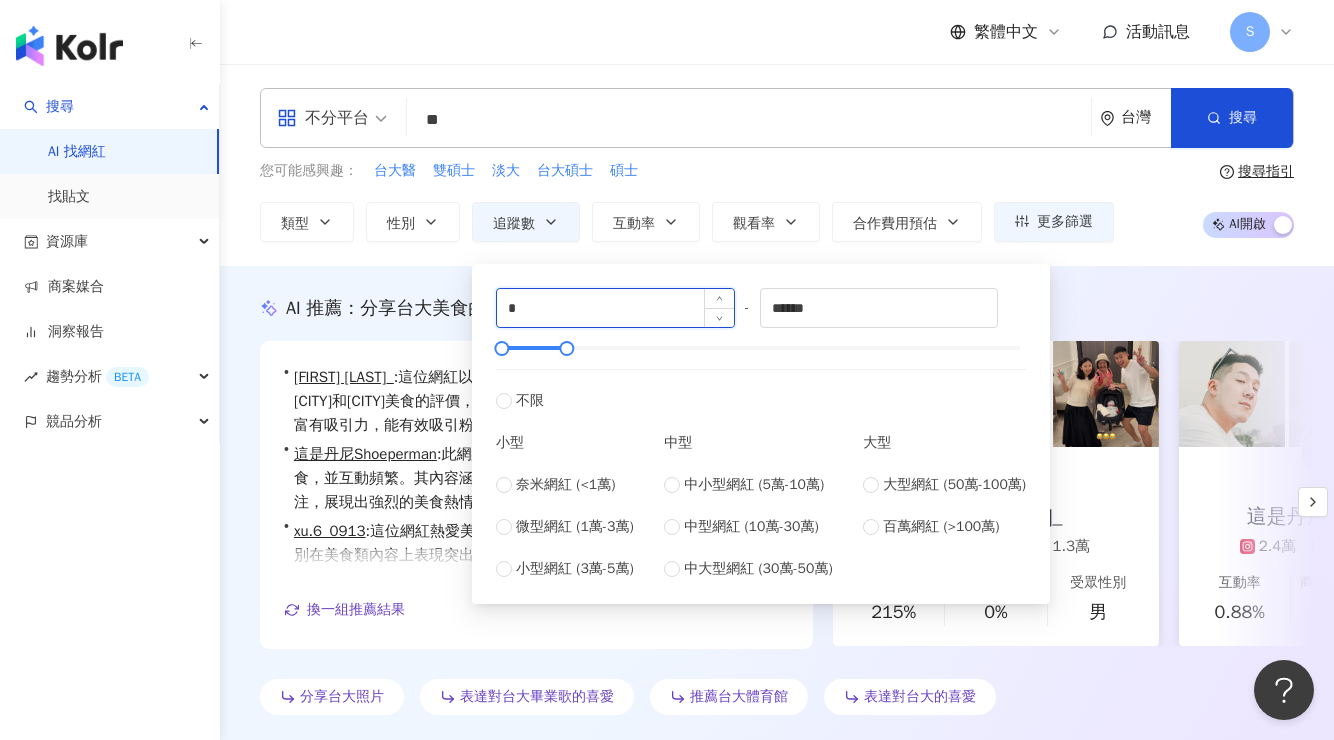 type on "*" 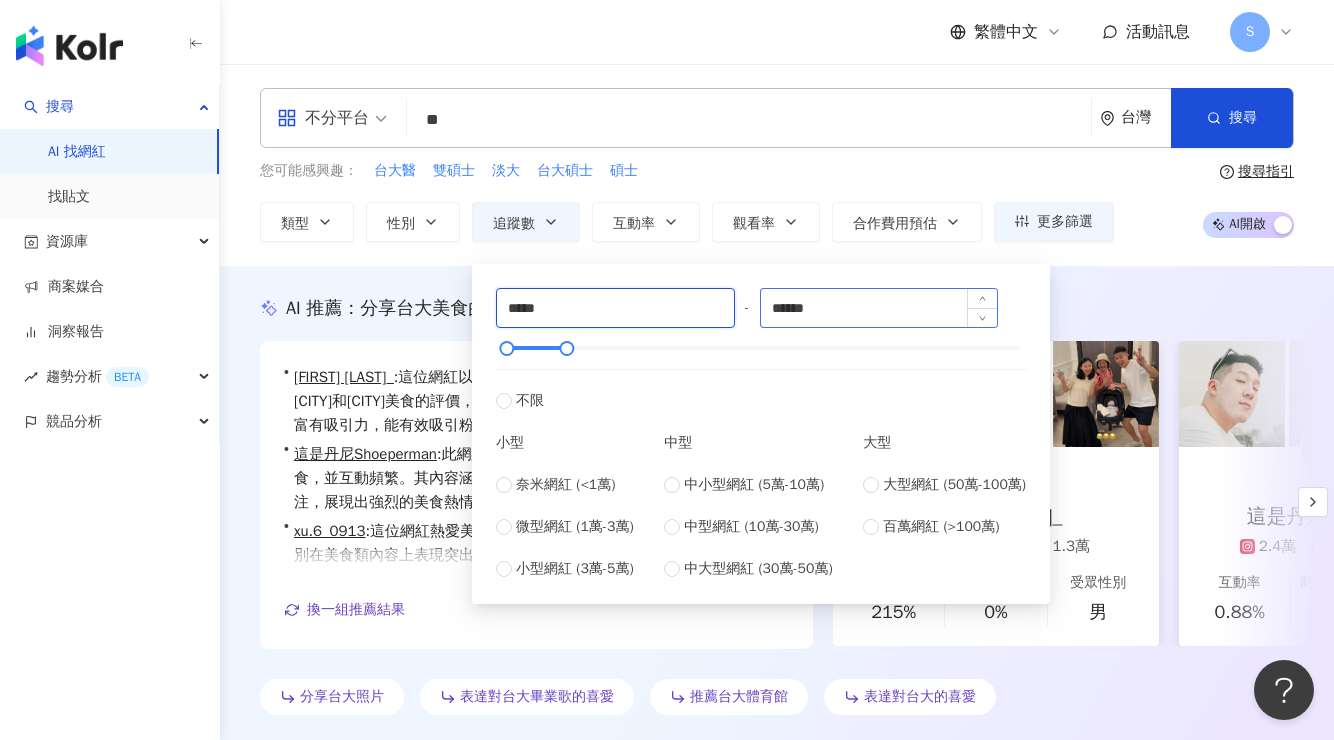 type on "*****" 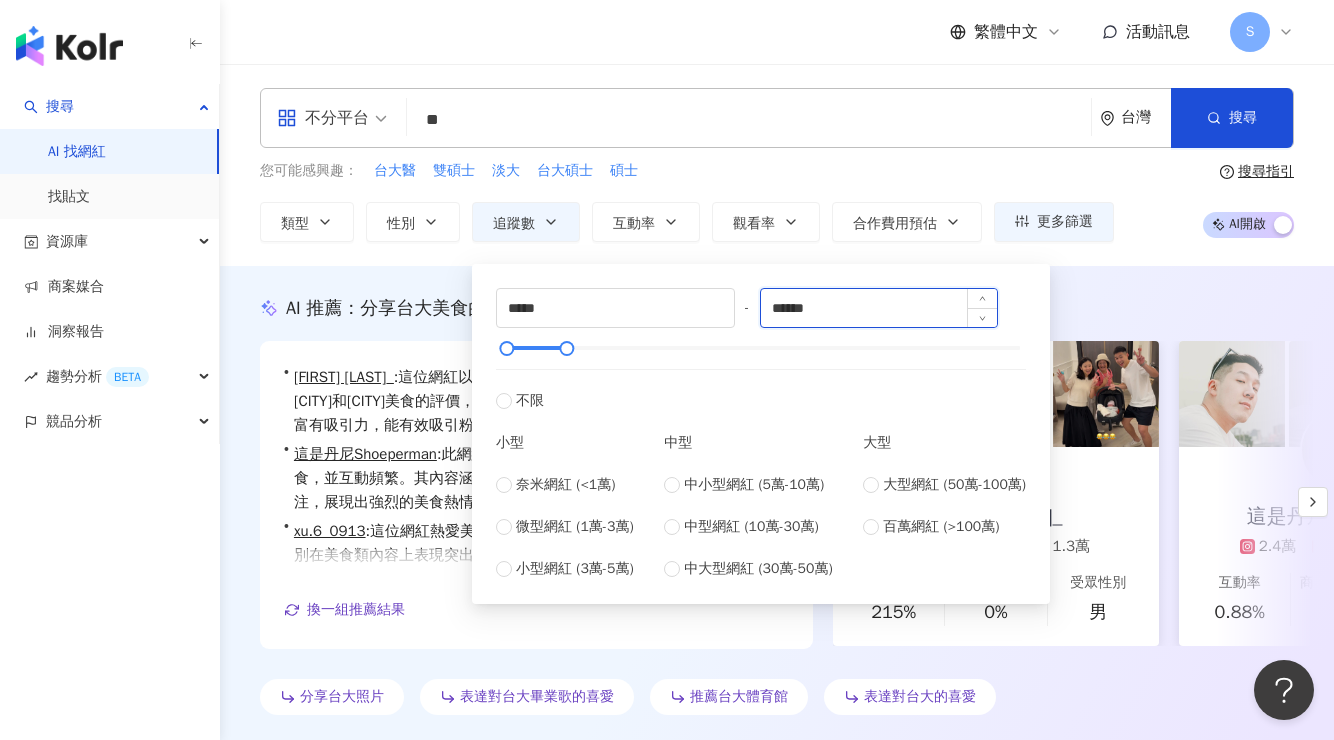 click on "******" at bounding box center (879, 308) 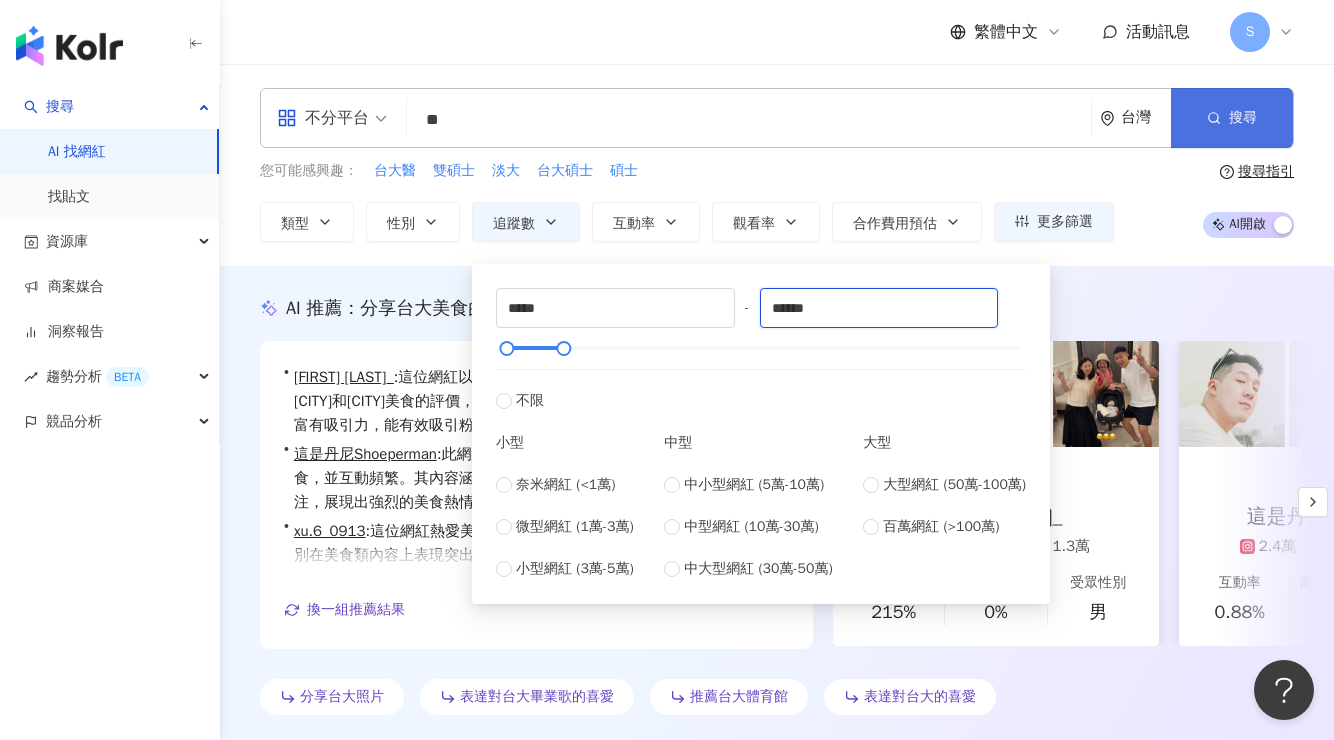 type on "******" 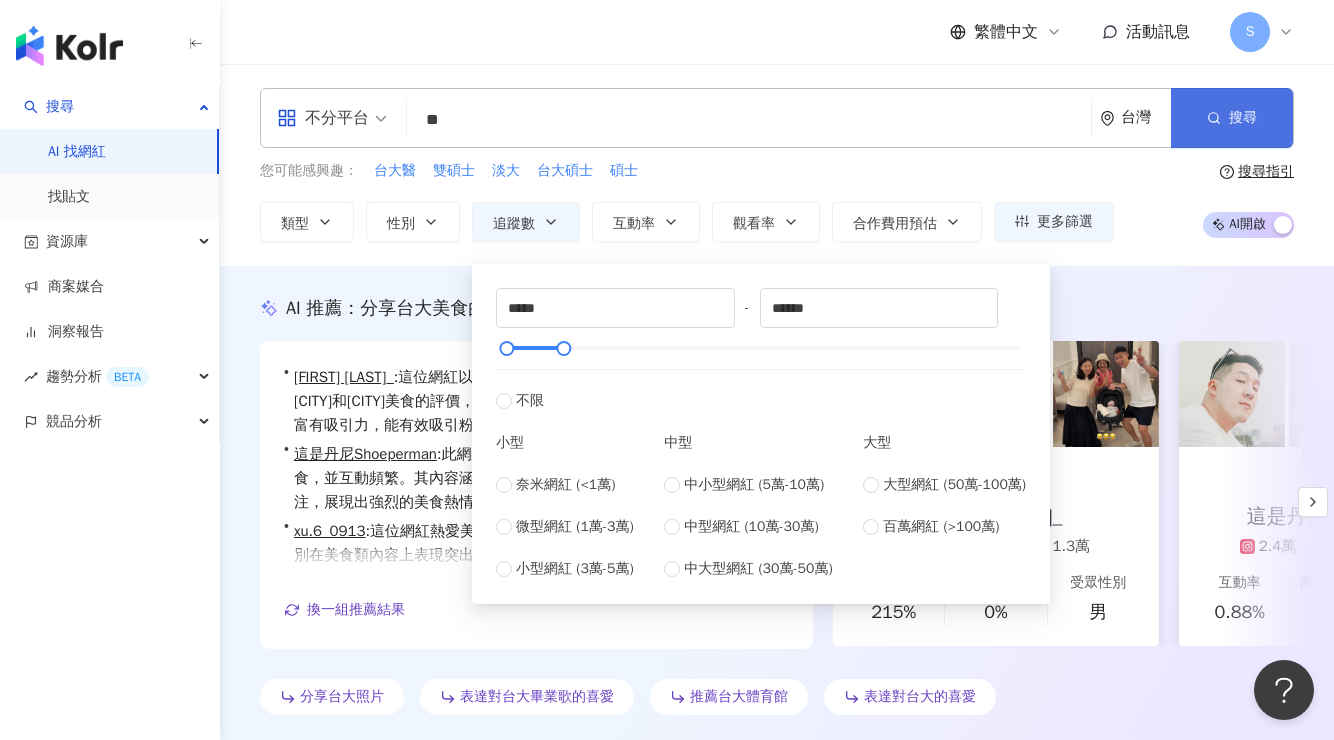 click on "搜尋" at bounding box center (1232, 118) 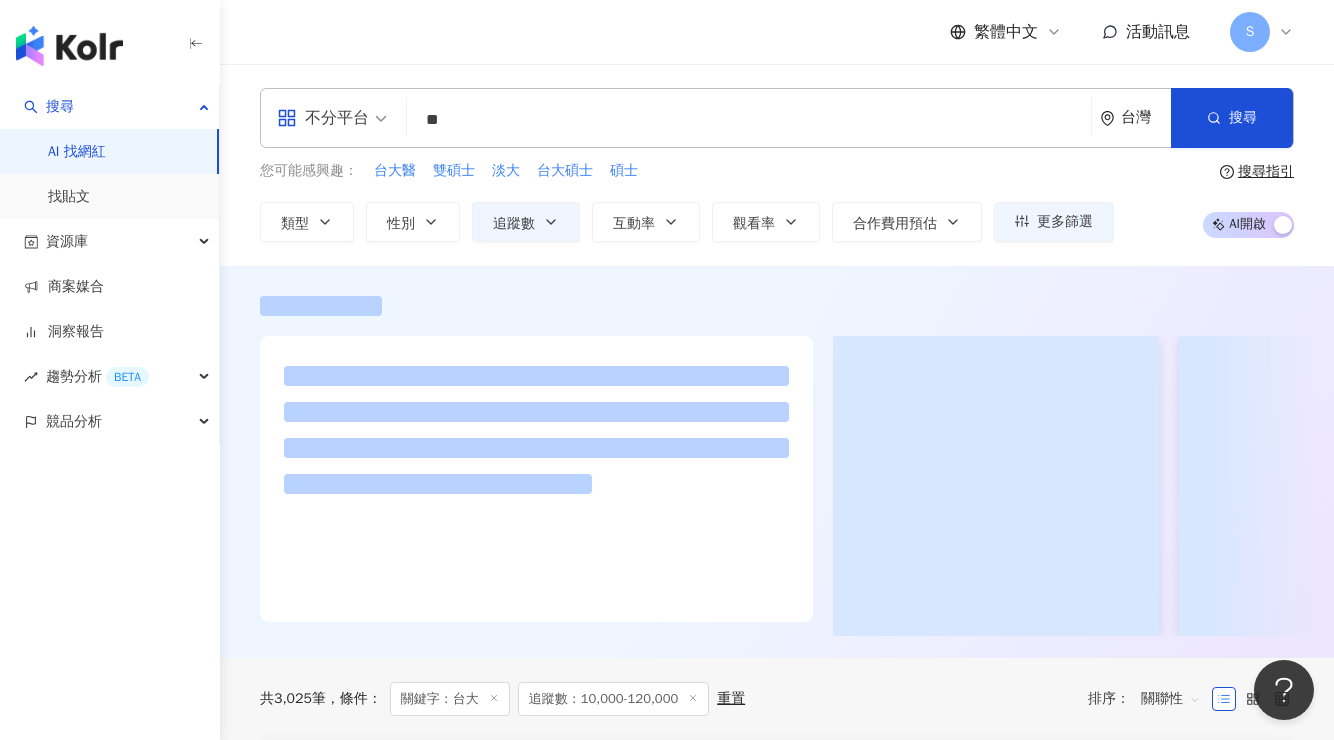 click on "不分平台" at bounding box center [323, 118] 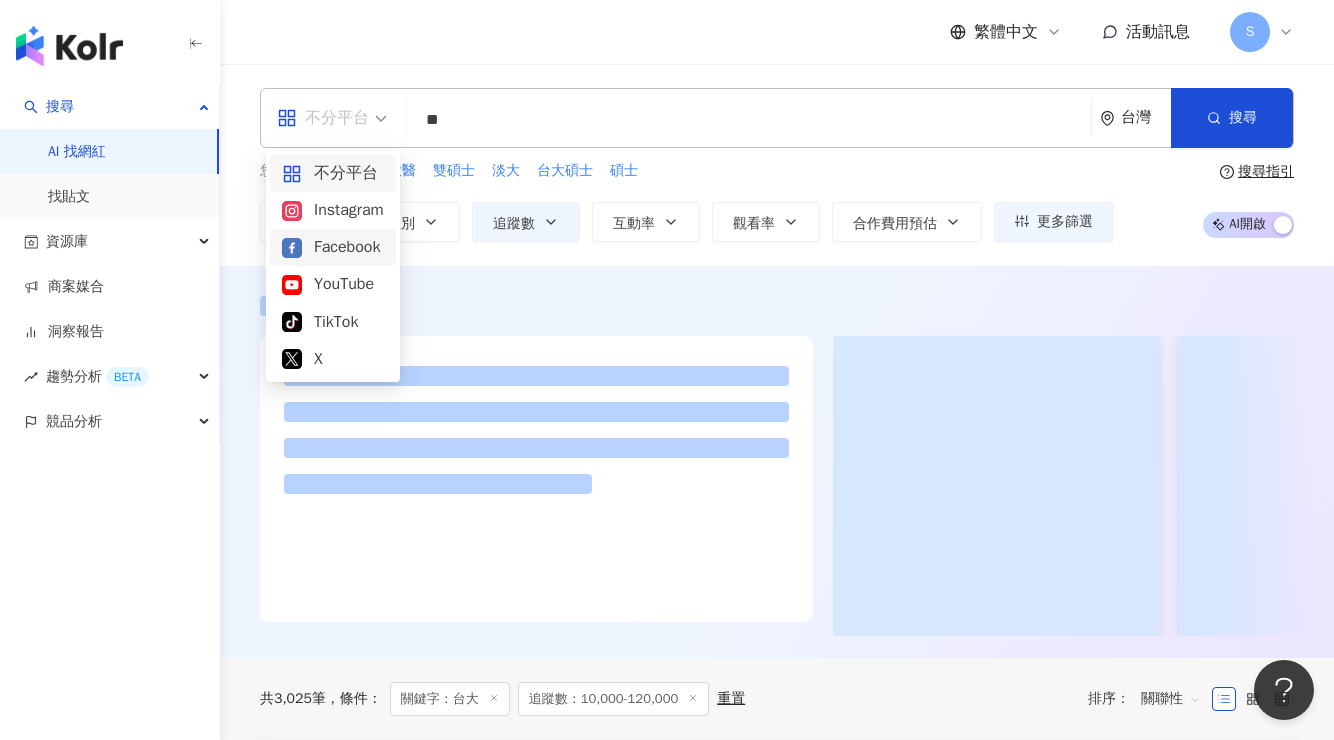 click on "Instagram" at bounding box center [333, 210] 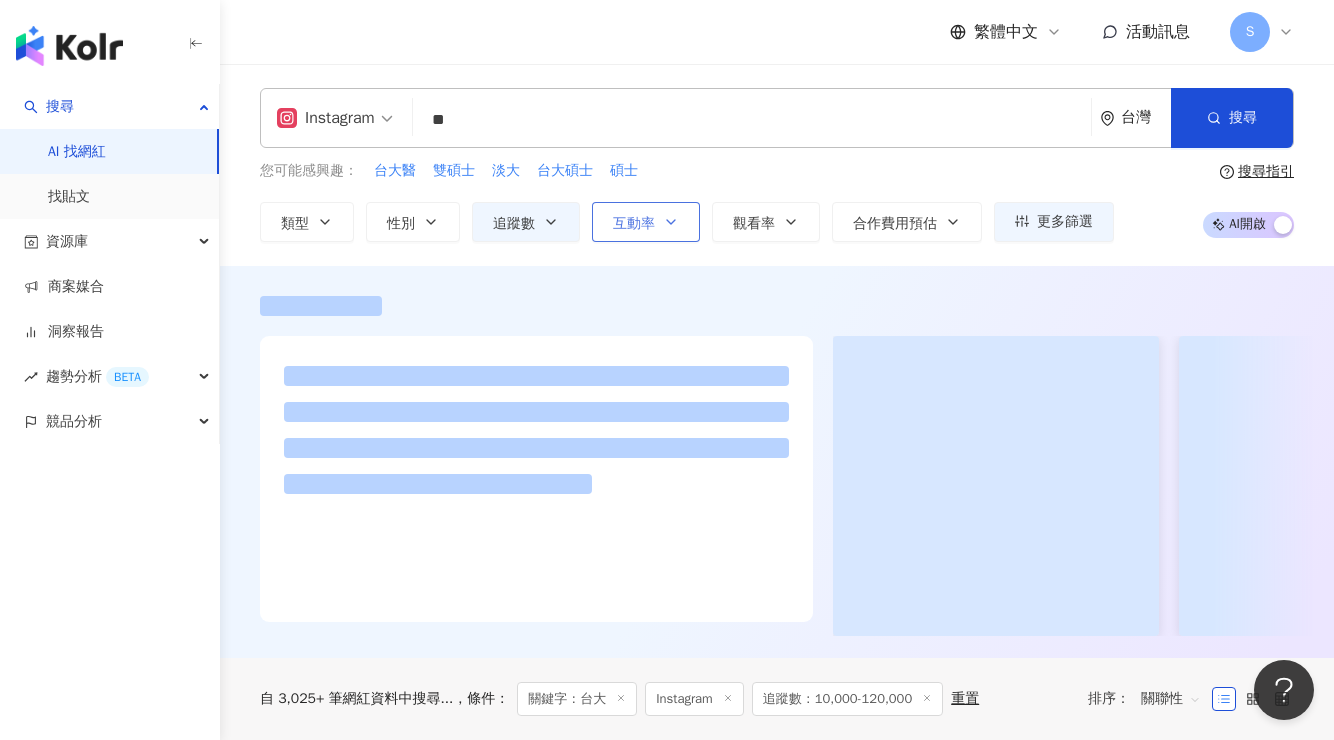 click 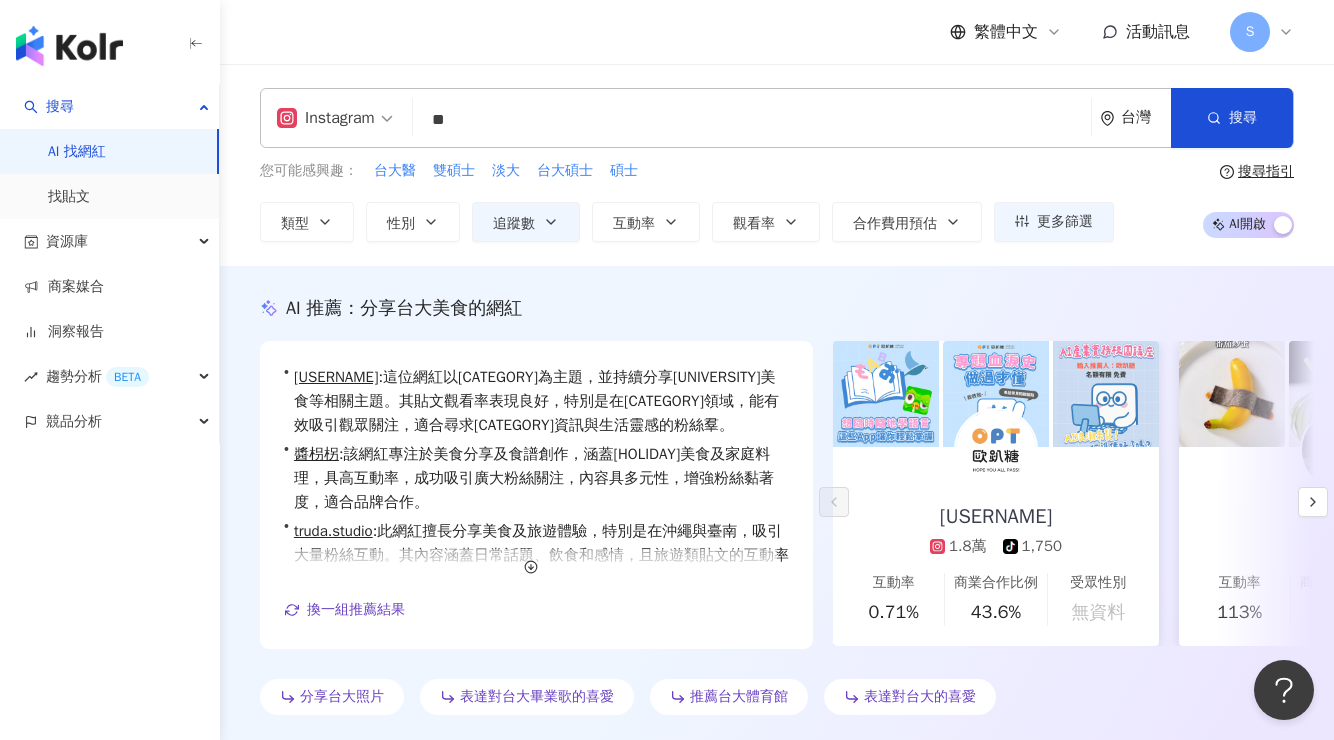 click on "Instagram ** 台灣 搜尋 63ccc374-1e35-4ac9-abc7-dfcab1371f1d 1b0538bf-9b3b-4836-9572-aca65e4b8d58 台大簡報課 3,030   追蹤者 台大合唱團 2,371   追蹤者 台大台語文社 2,068   追蹤者 台大法律杜鵑花節2021 1,632   追蹤者 仙台大学サッカー部 6,108   追蹤者 您可能感興趣： 台大醫  雙碩士  淡大  台大碩士  碩士  類型 性別 追蹤數 互動率 觀看率 合作費用預估  更多篩選 不限 女 男 其他 *****  -  ****** 不限 小型 奈米網紅 (<1萬) 微型網紅 (1萬-3萬) 小型網紅 (3萬-5萬) 中型 中小型網紅 (5萬-10萬) 中型網紅 (10萬-30萬) 中大型網紅 (30萬-50萬) 大型 大型網紅 (50萬-100萬) 百萬網紅 (>100萬) %  -  % 不限 5% 以下 5%~20% 20% 以上 搜尋指引 AI  開啟 AI  關閉" at bounding box center [777, 165] 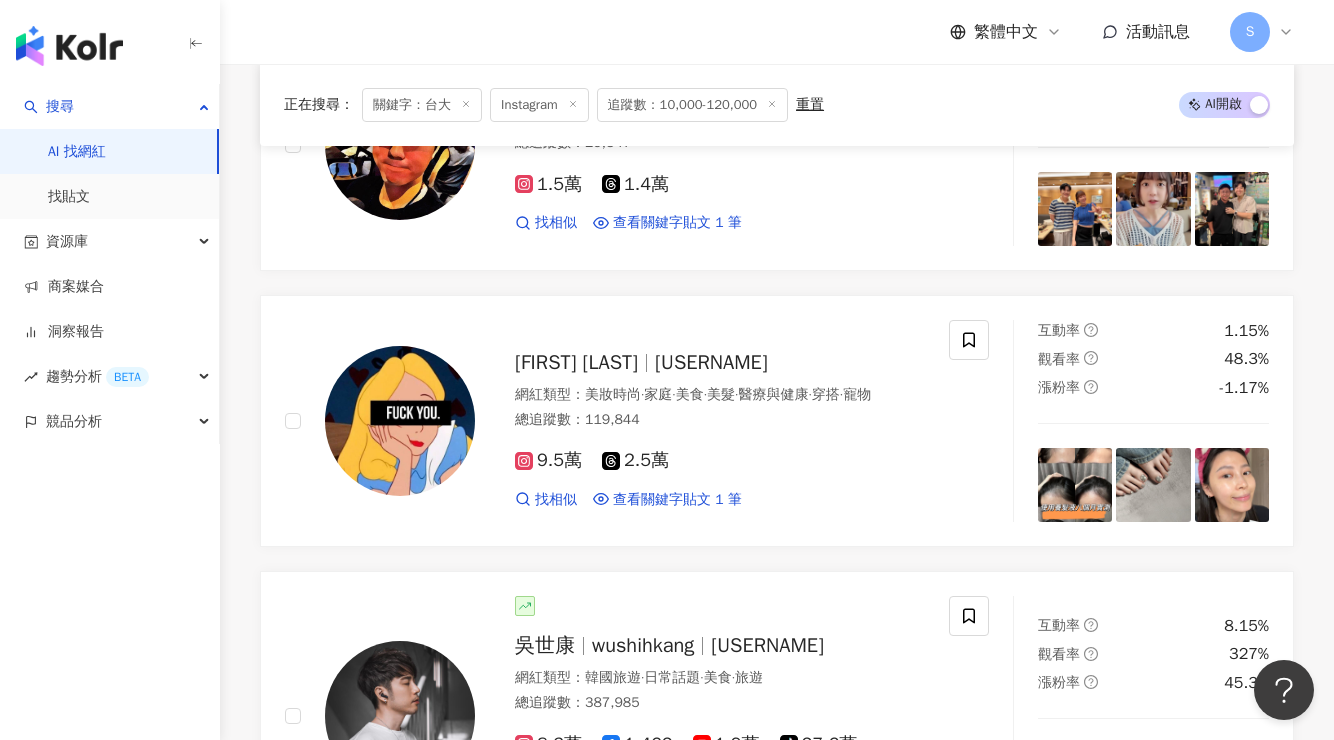scroll, scrollTop: 2200, scrollLeft: 0, axis: vertical 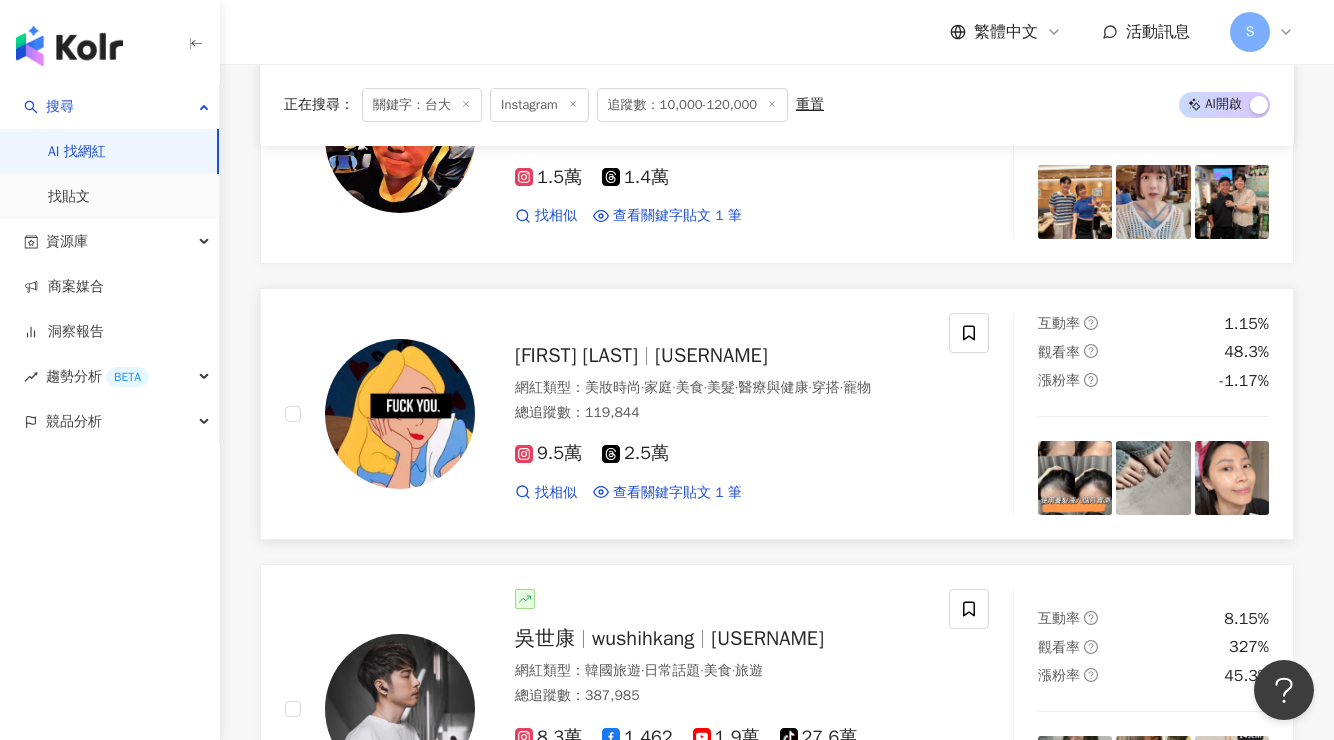drag, startPoint x: 541, startPoint y: 476, endPoint x: 581, endPoint y: 478, distance: 40.04997 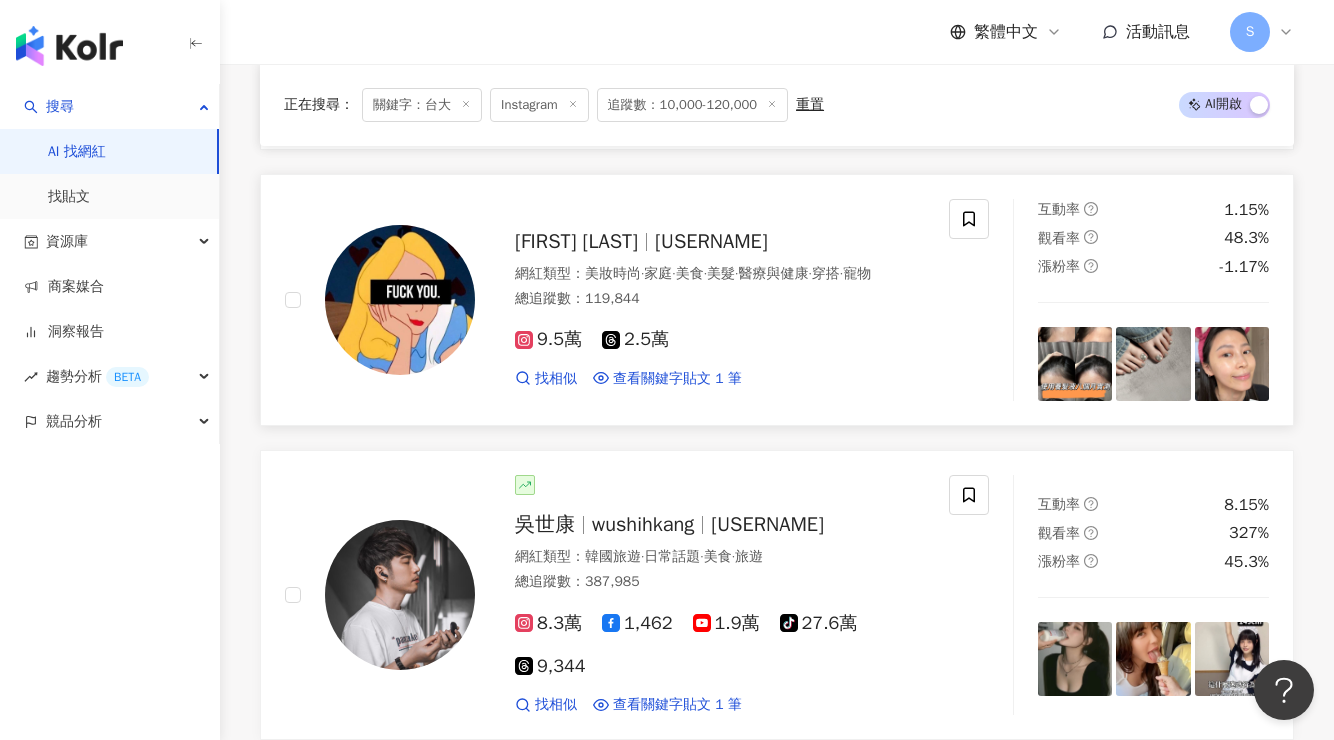 scroll, scrollTop: 2700, scrollLeft: 0, axis: vertical 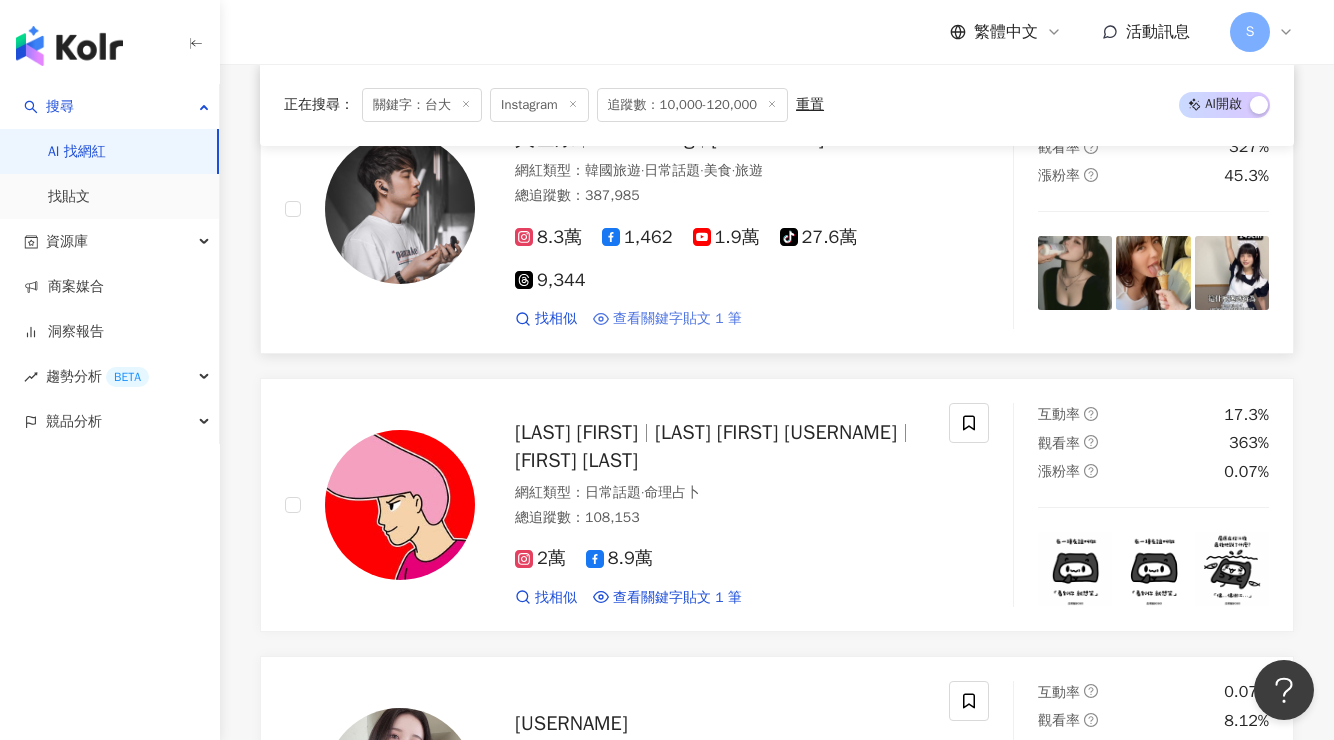 click on "查看關鍵字貼文 1 筆" at bounding box center [677, 319] 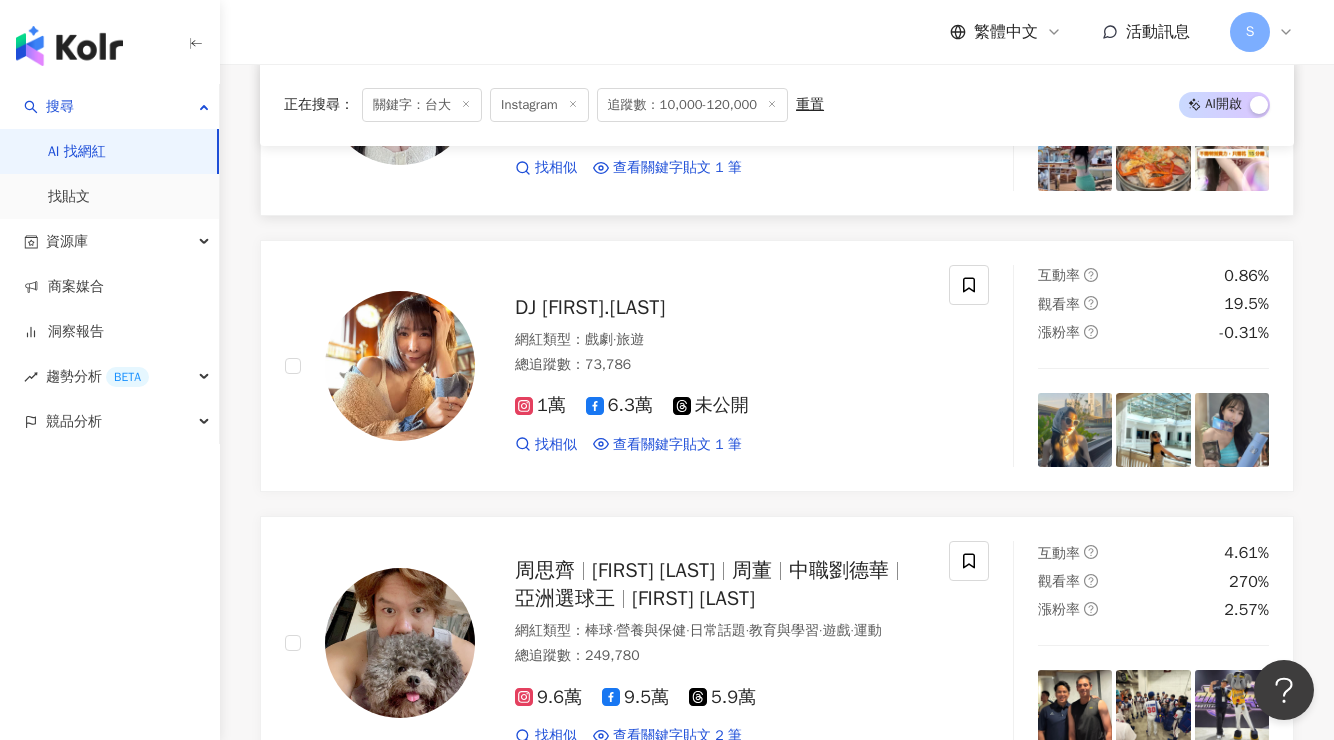 scroll, scrollTop: 3800, scrollLeft: 0, axis: vertical 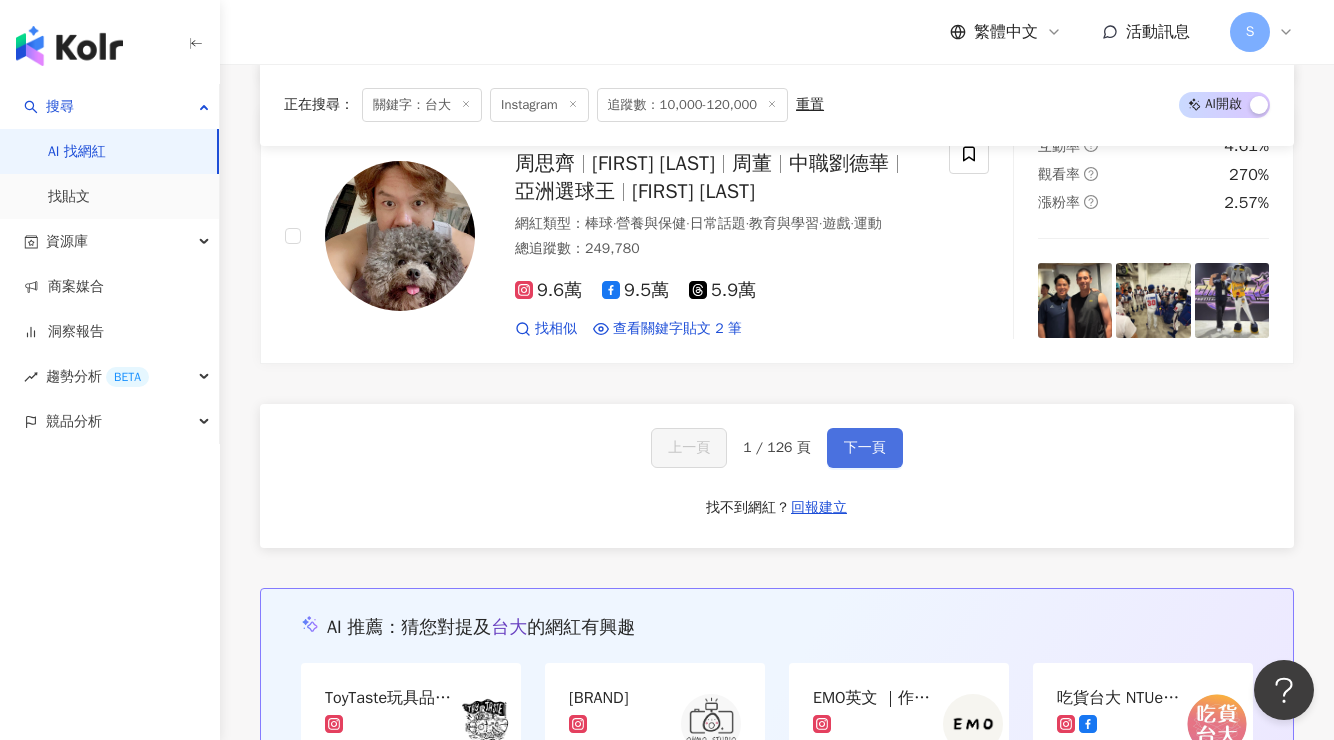 click on "下一頁" at bounding box center [865, 448] 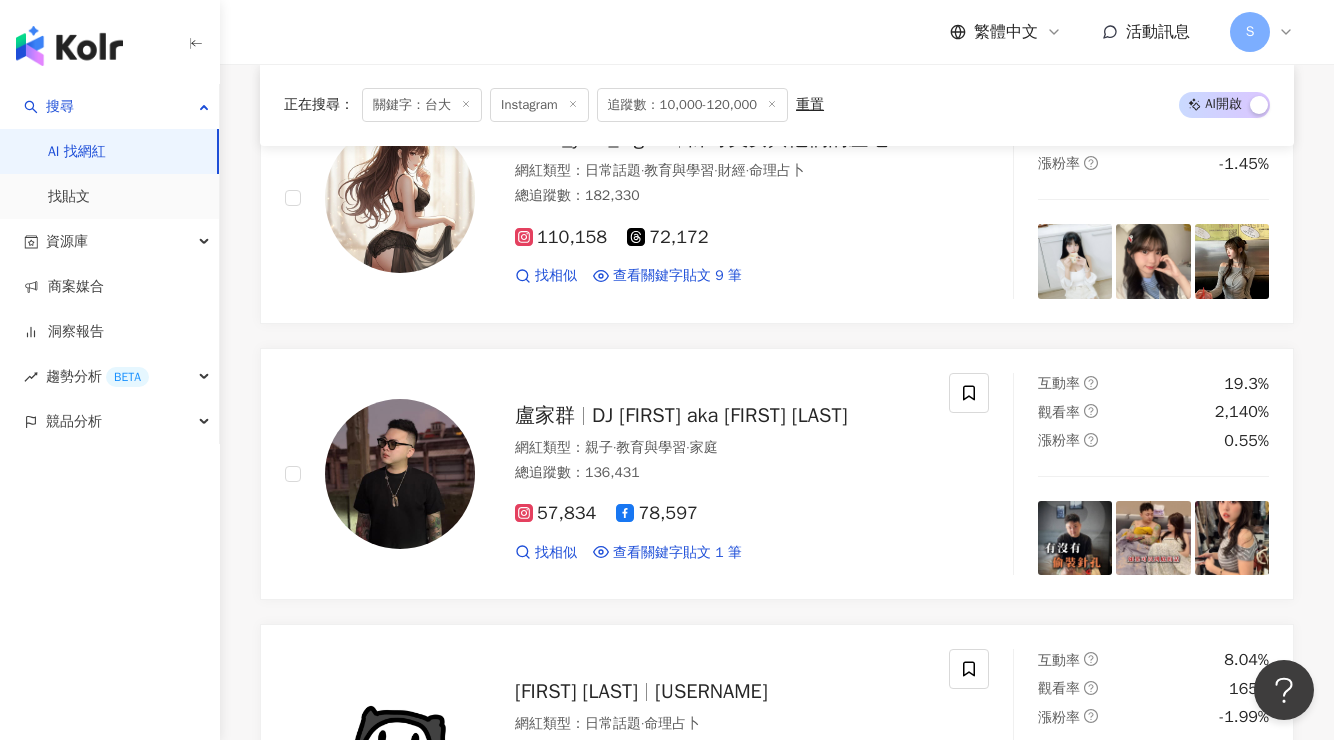 scroll, scrollTop: 3622, scrollLeft: 0, axis: vertical 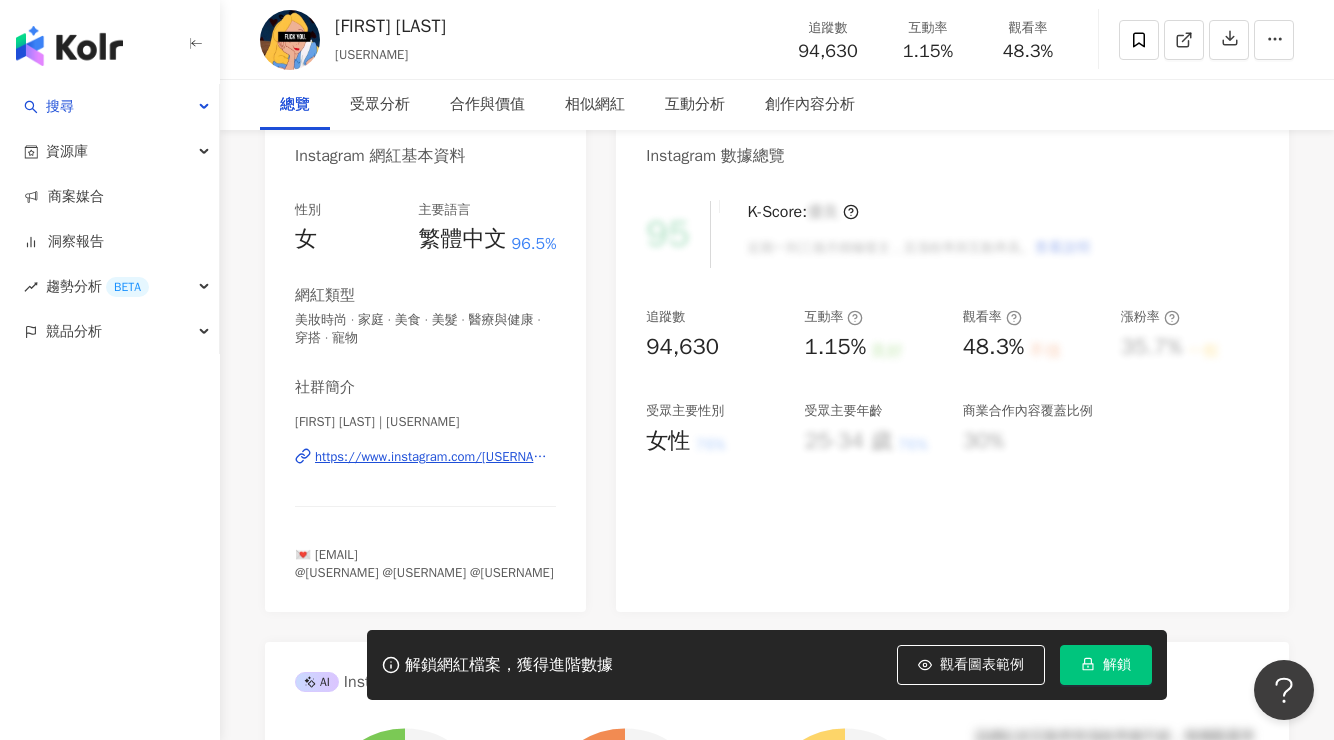 click on "https://www.instagram.com/s7296831/" at bounding box center (435, 457) 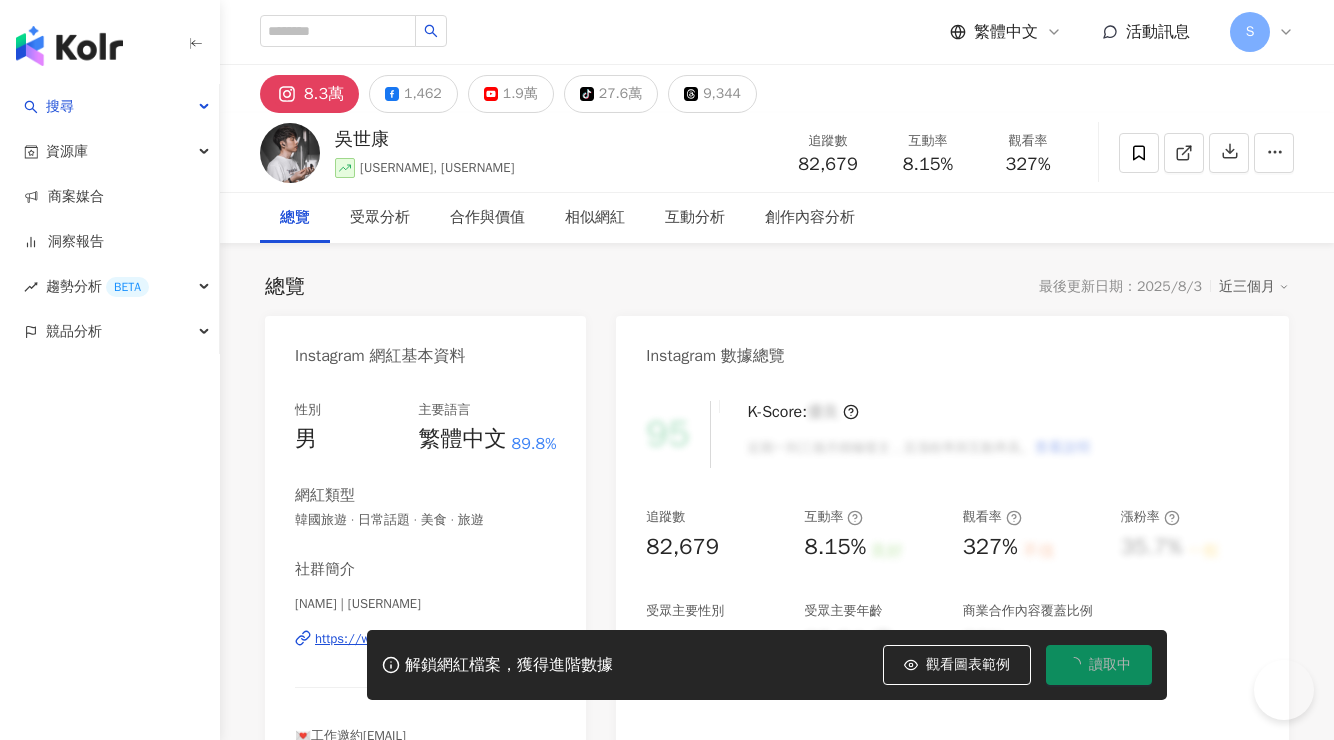 scroll, scrollTop: 0, scrollLeft: 0, axis: both 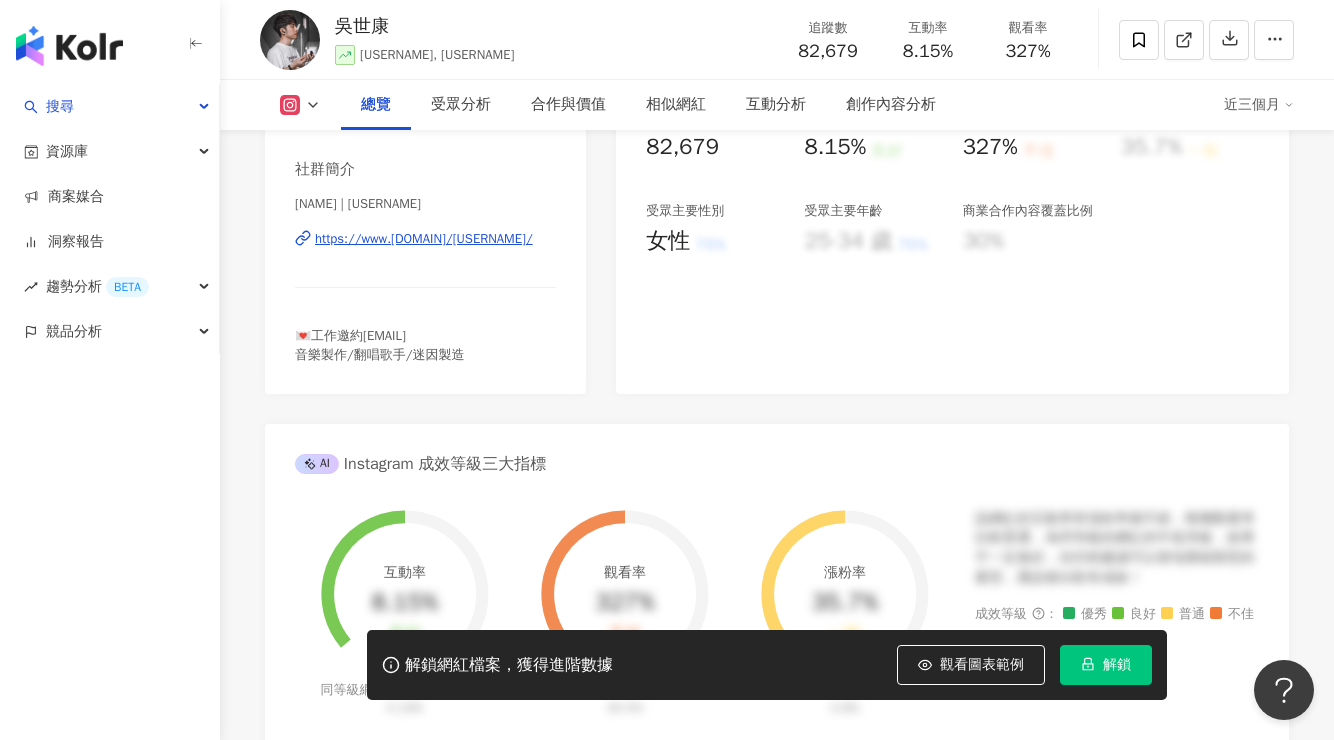 click on "https://www.instagram.com/mr.d2017/" at bounding box center [424, 239] 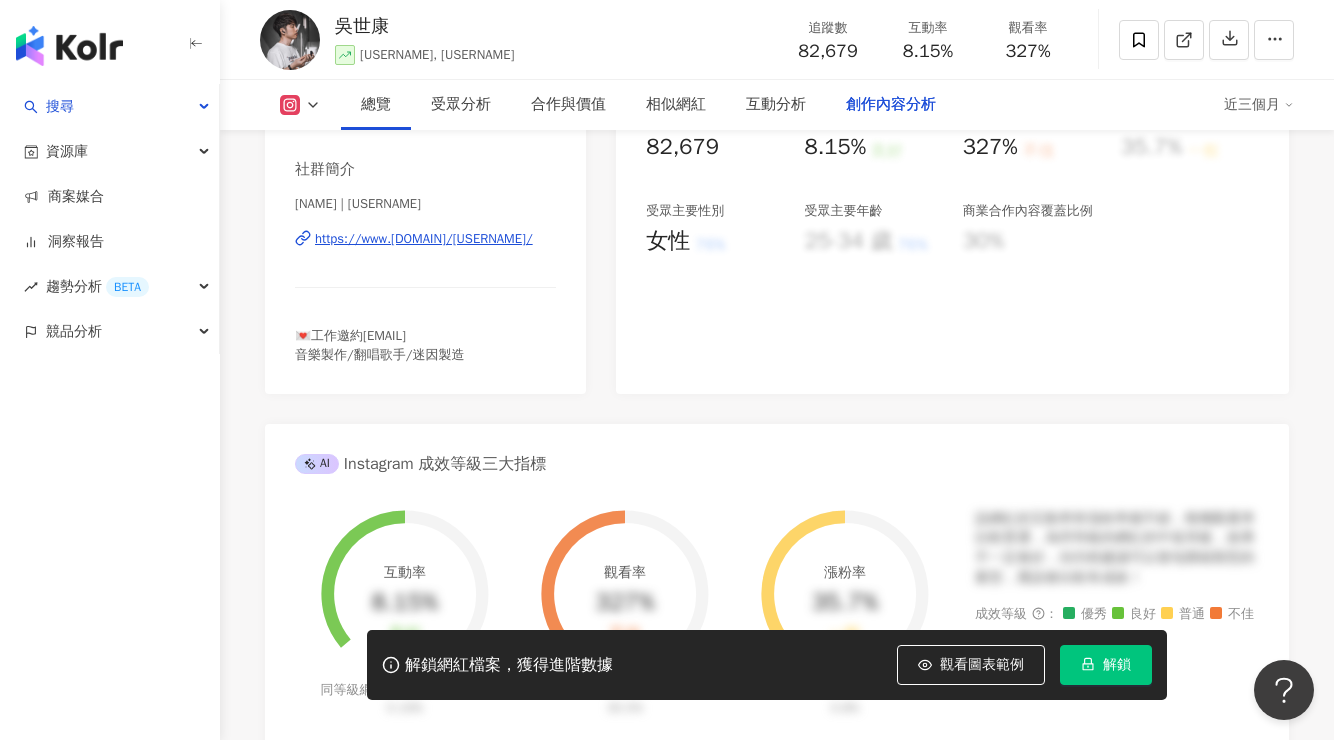 scroll, scrollTop: 6088, scrollLeft: 0, axis: vertical 